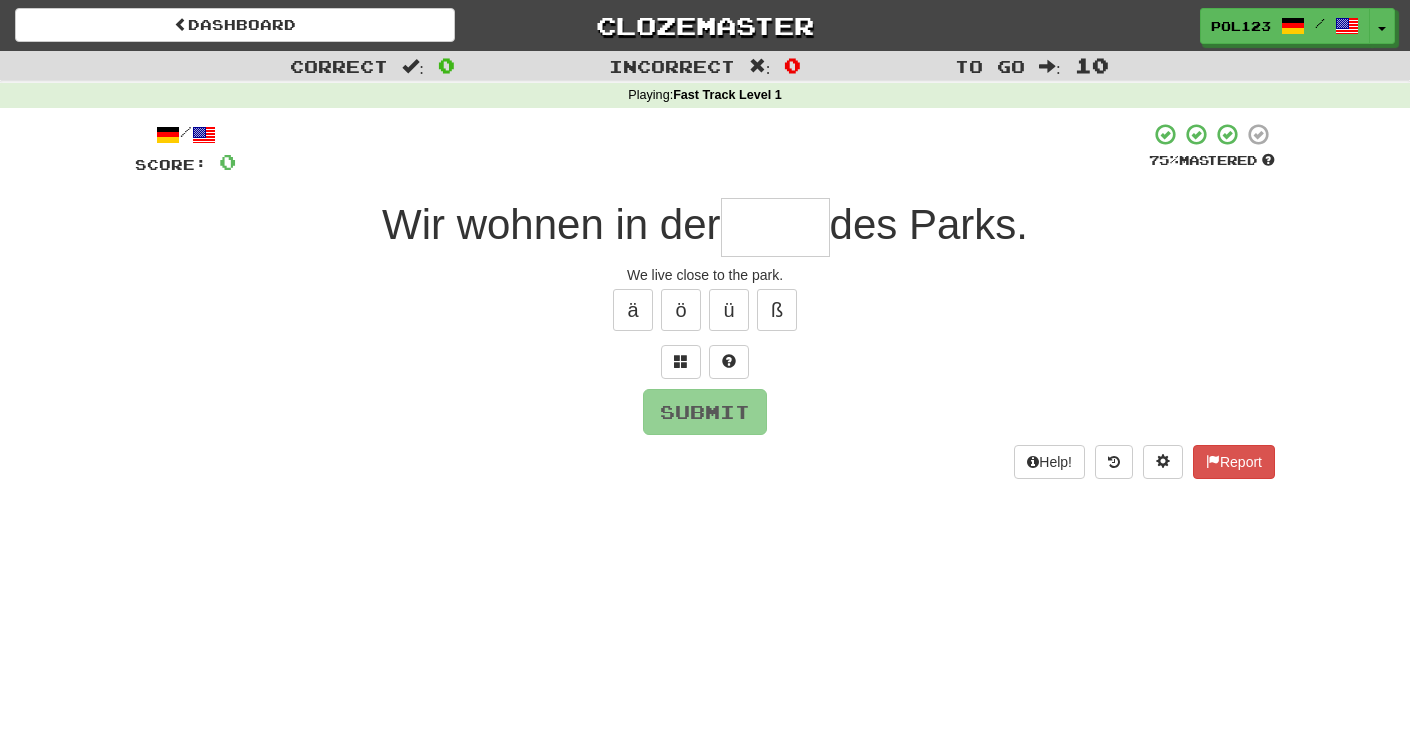 scroll, scrollTop: 0, scrollLeft: 0, axis: both 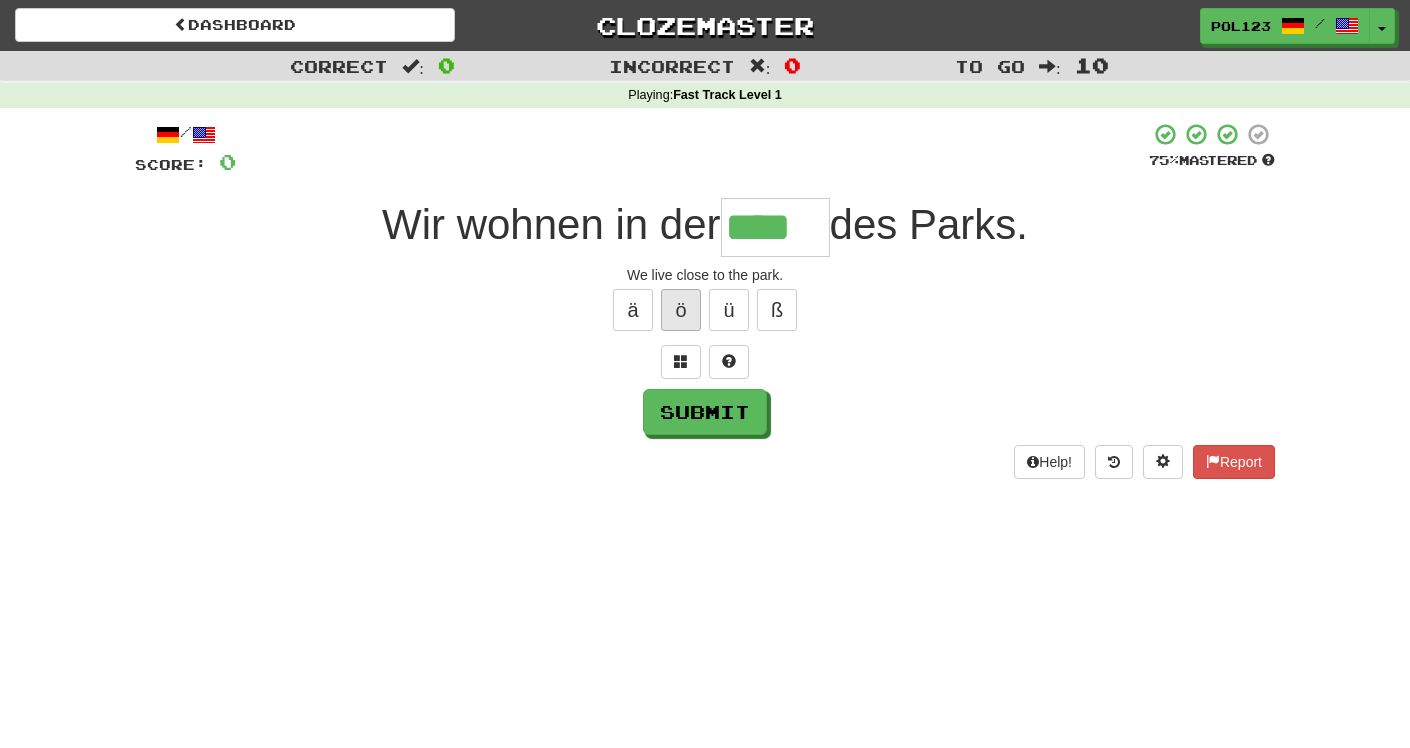 type on "****" 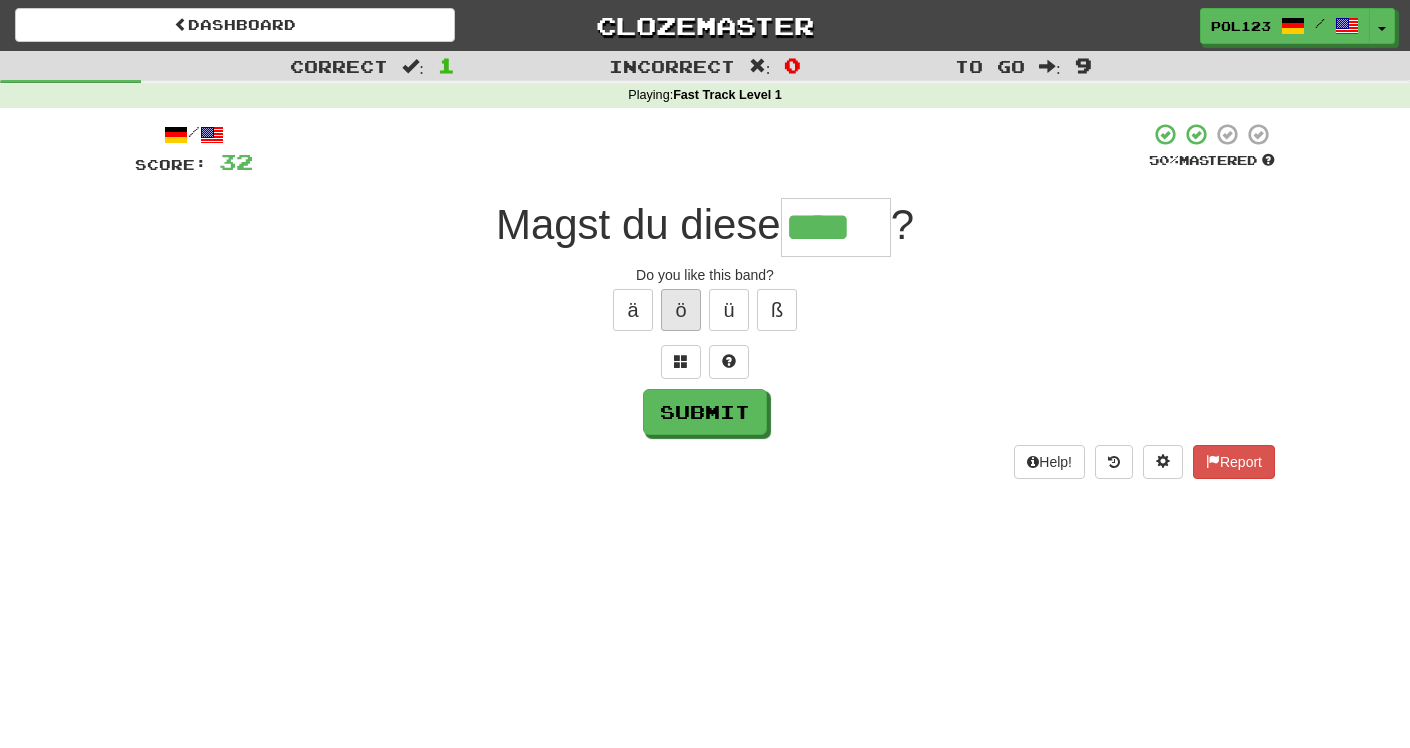 type on "****" 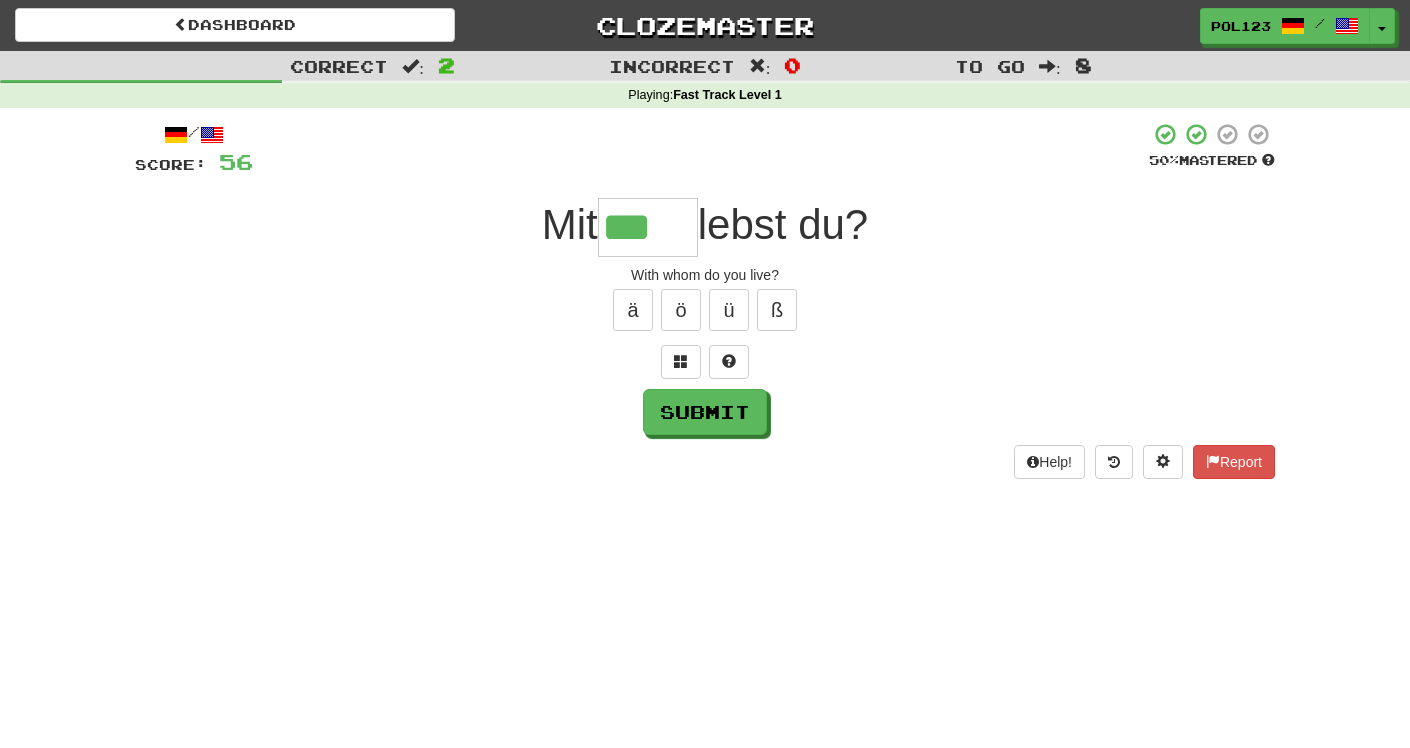 type on "***" 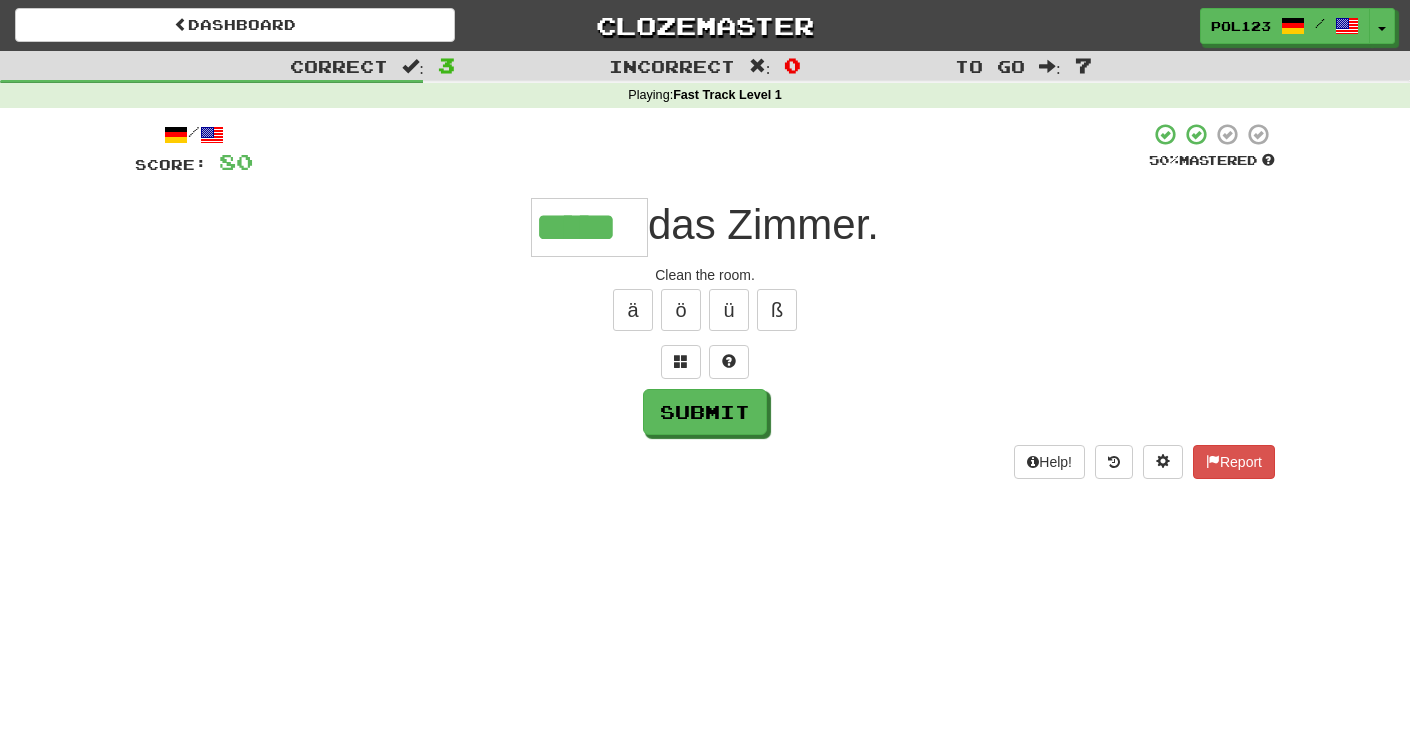 type on "*****" 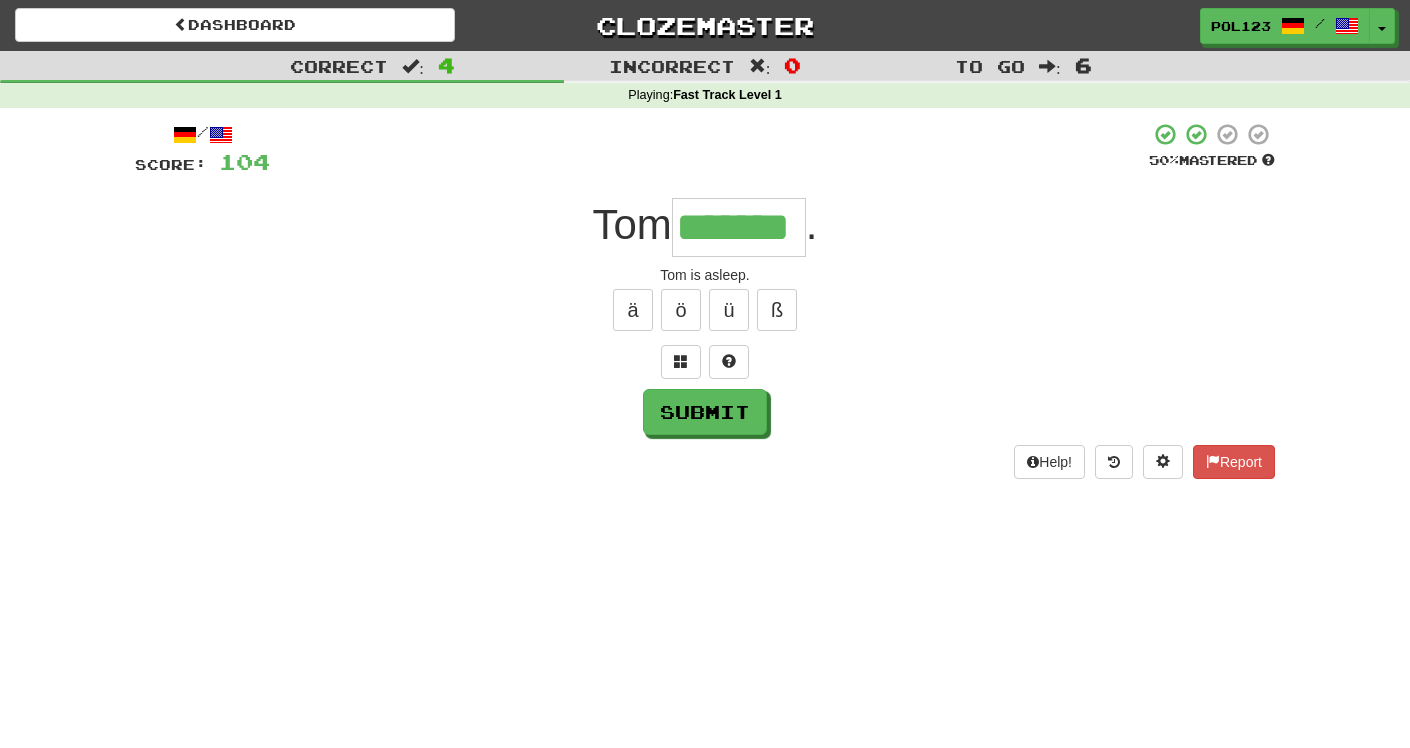 type on "*******" 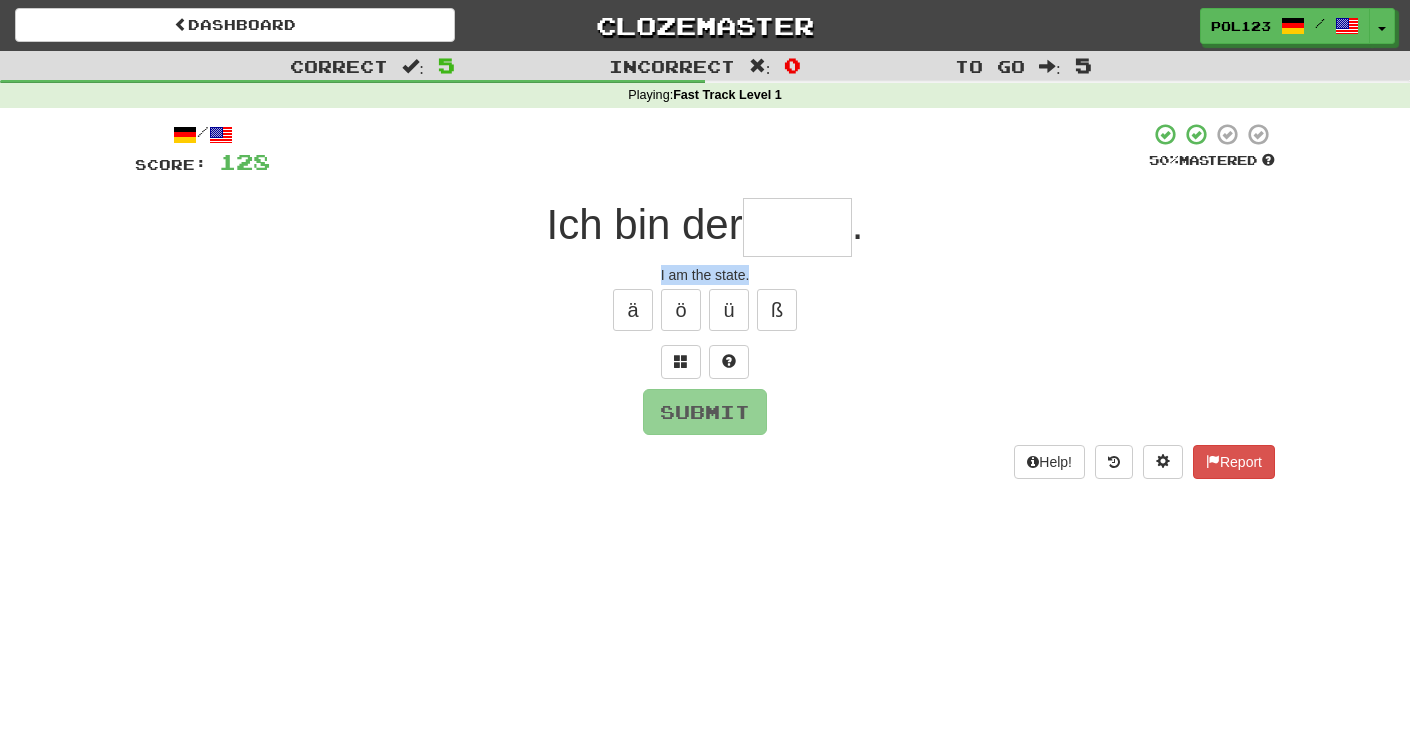 drag, startPoint x: 759, startPoint y: 278, endPoint x: 652, endPoint y: 278, distance: 107 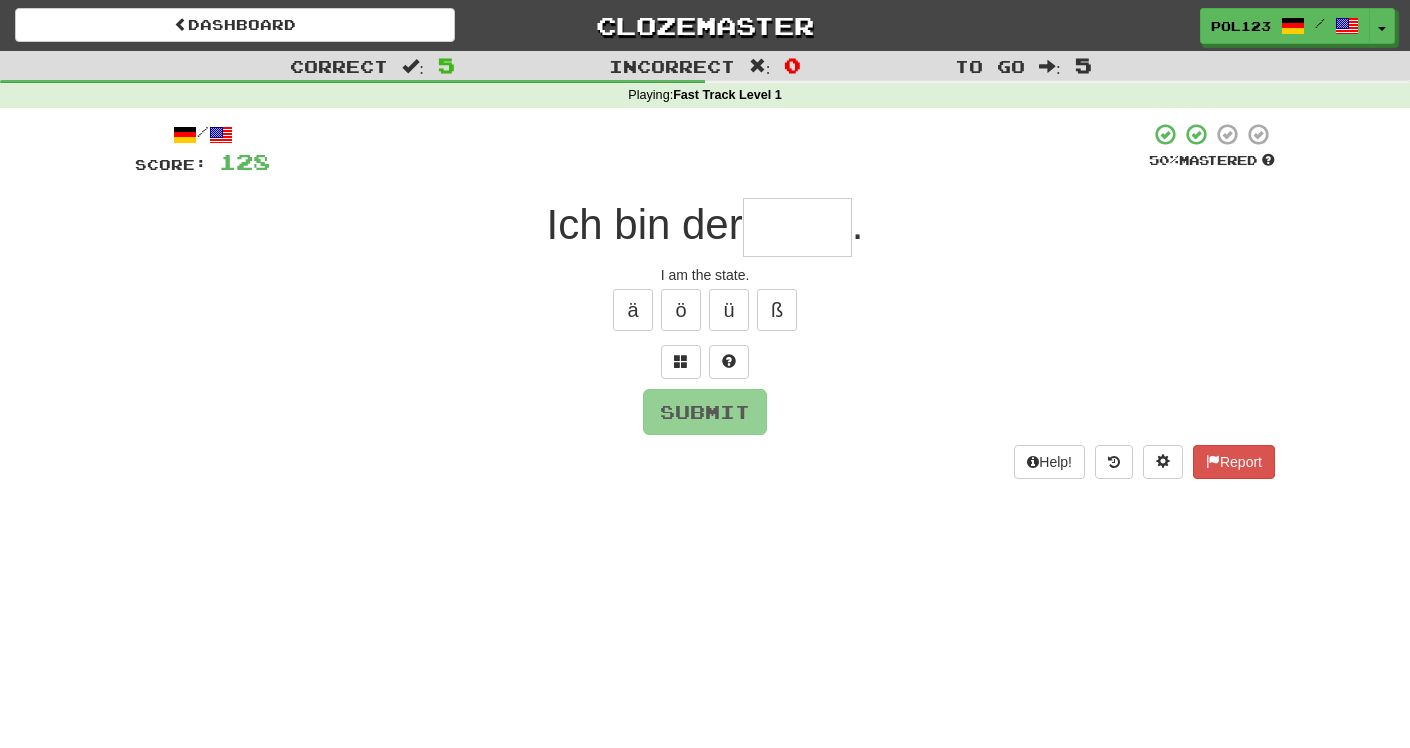 click at bounding box center (797, 227) 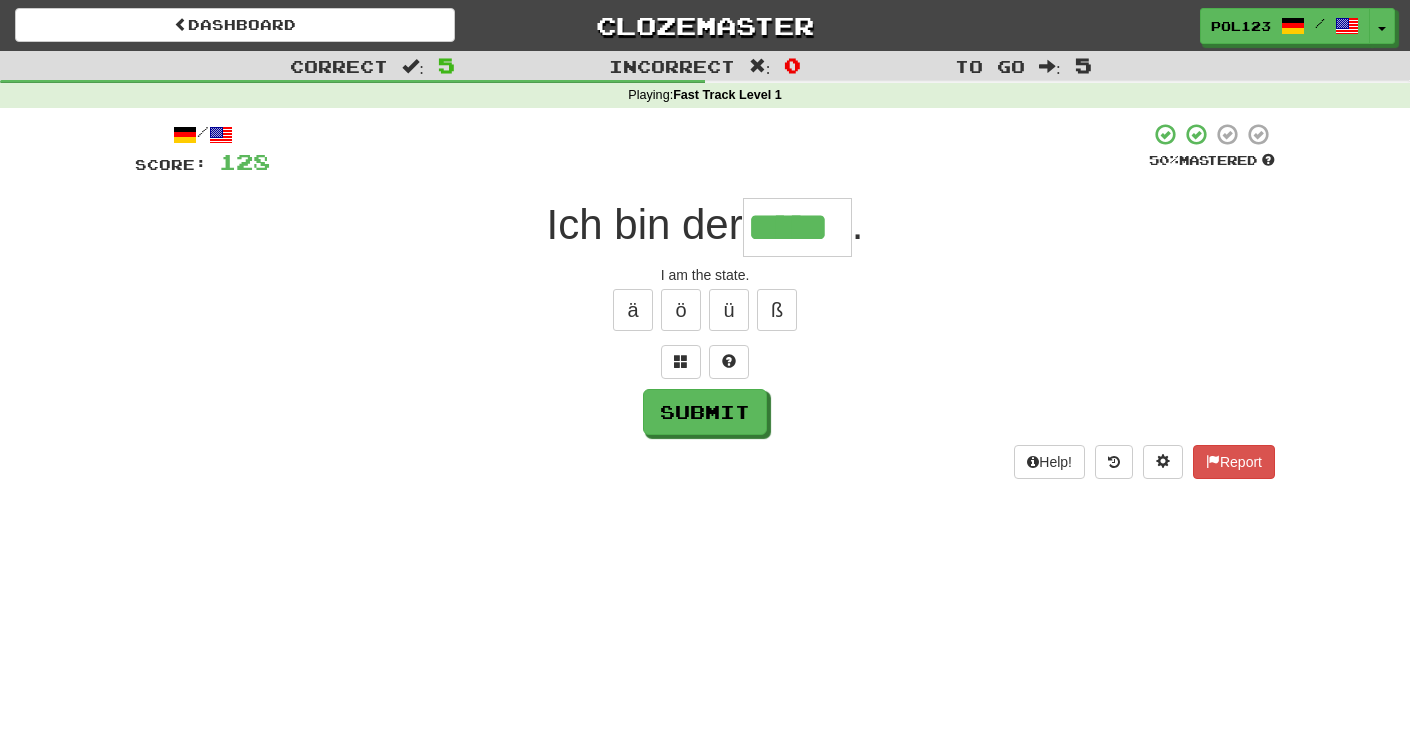 type on "*****" 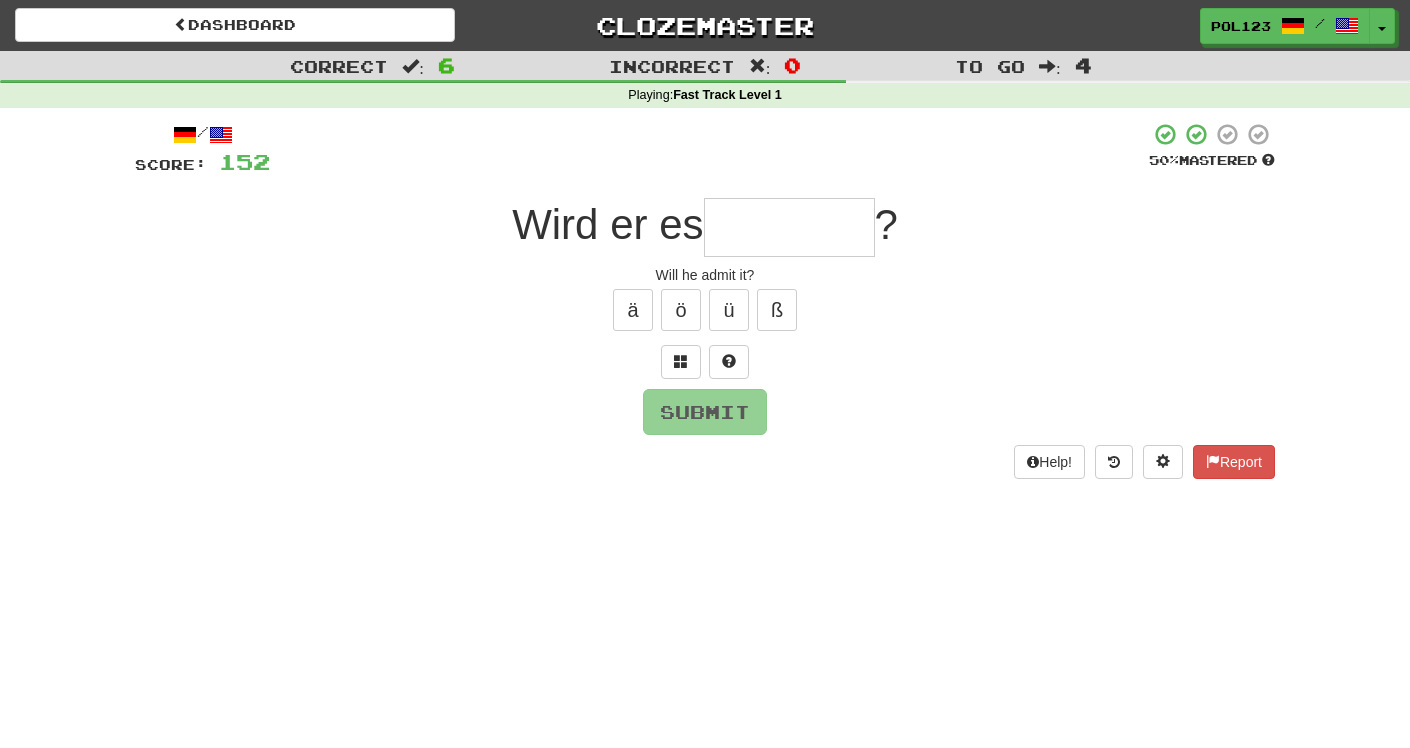 click on "Will he admit it?" at bounding box center [705, 275] 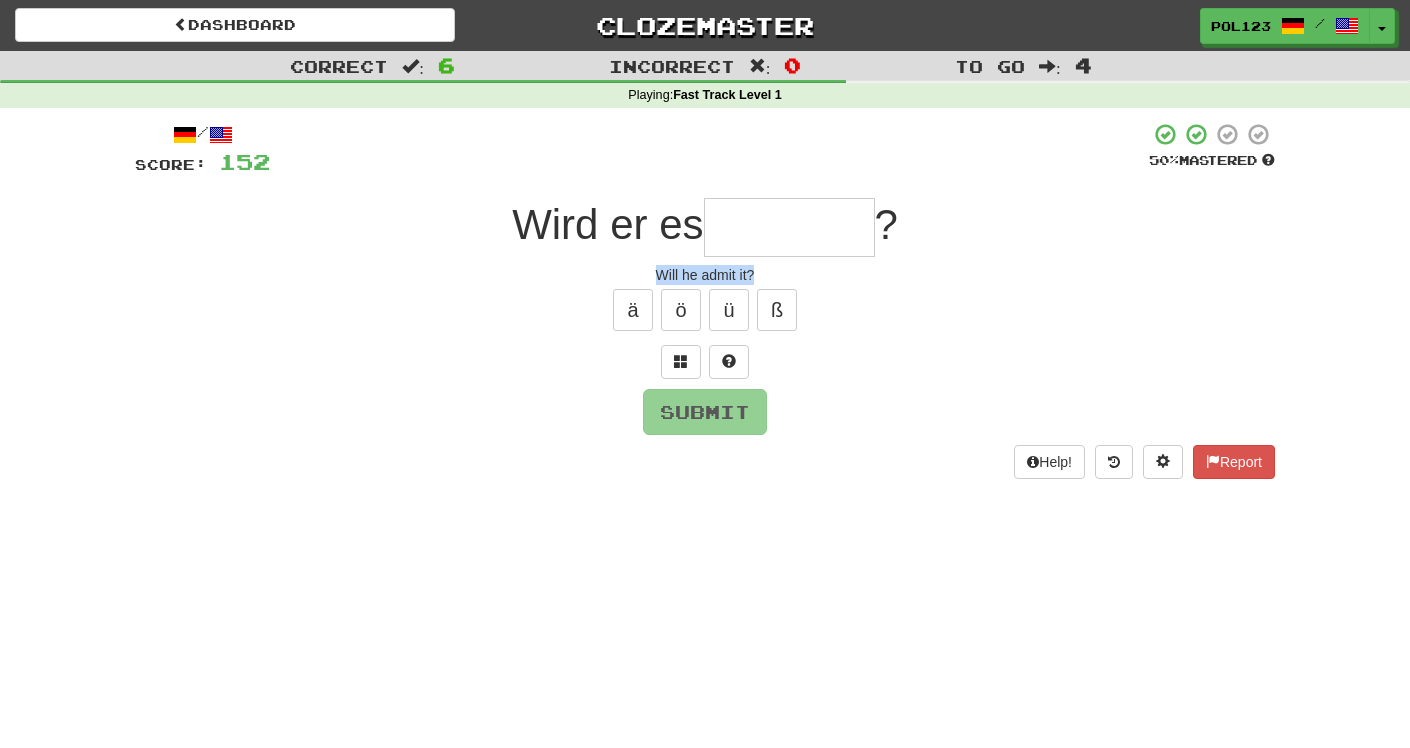 drag, startPoint x: 659, startPoint y: 272, endPoint x: 763, endPoint y: 279, distance: 104.23531 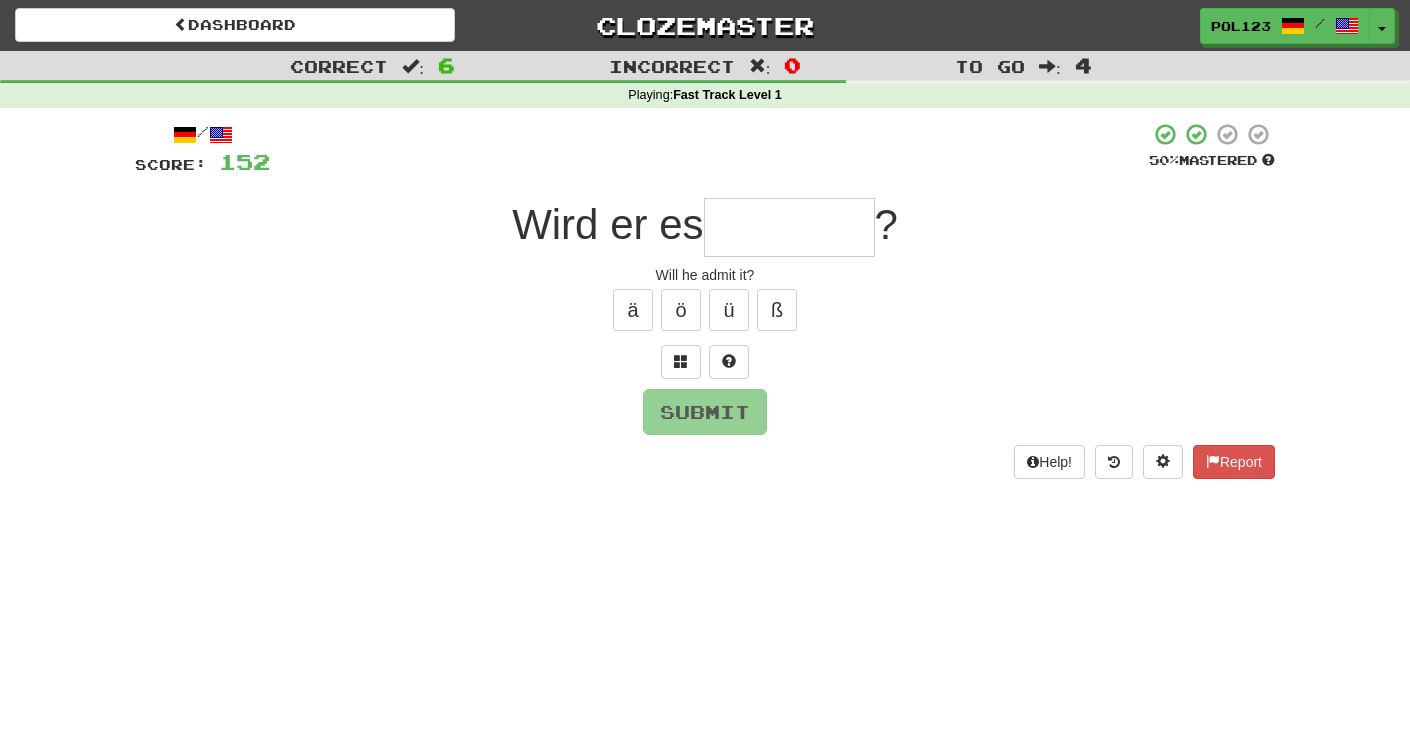 click at bounding box center (789, 227) 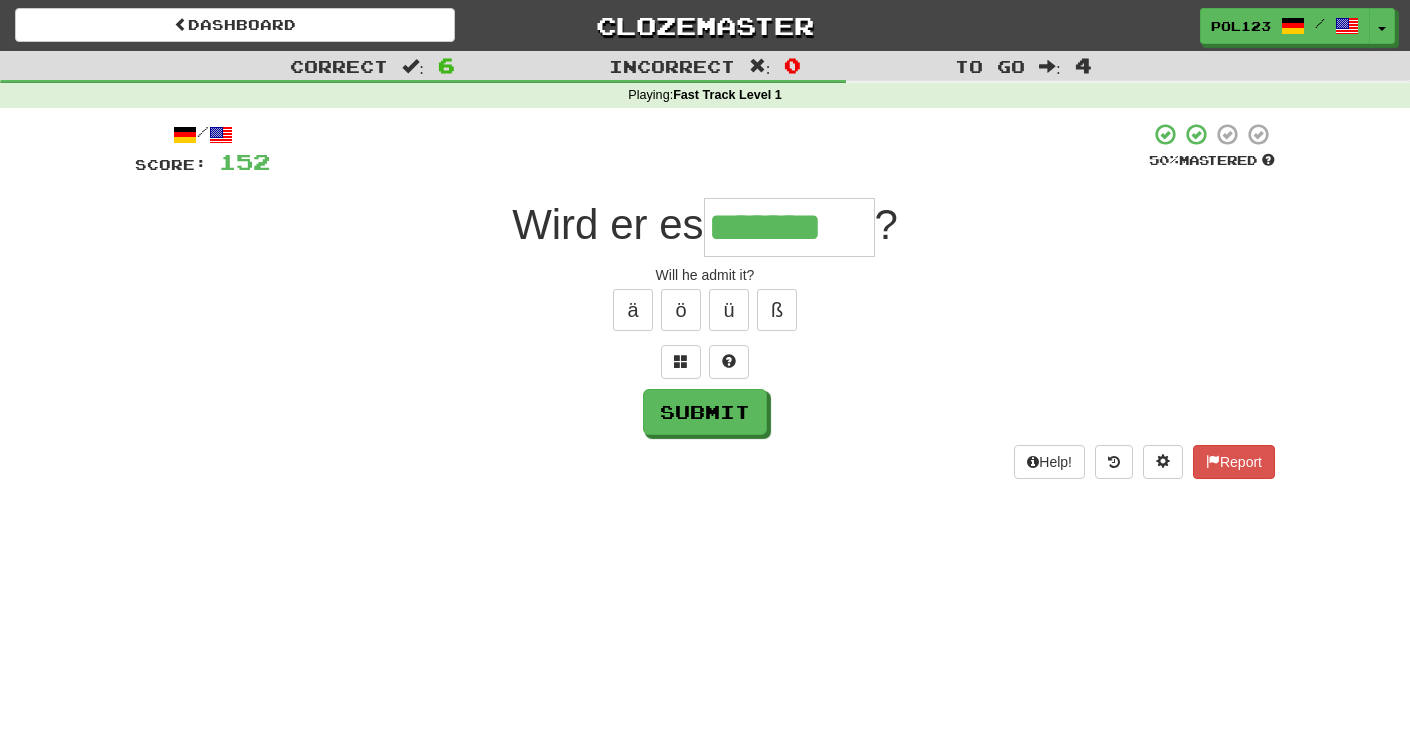 type on "*******" 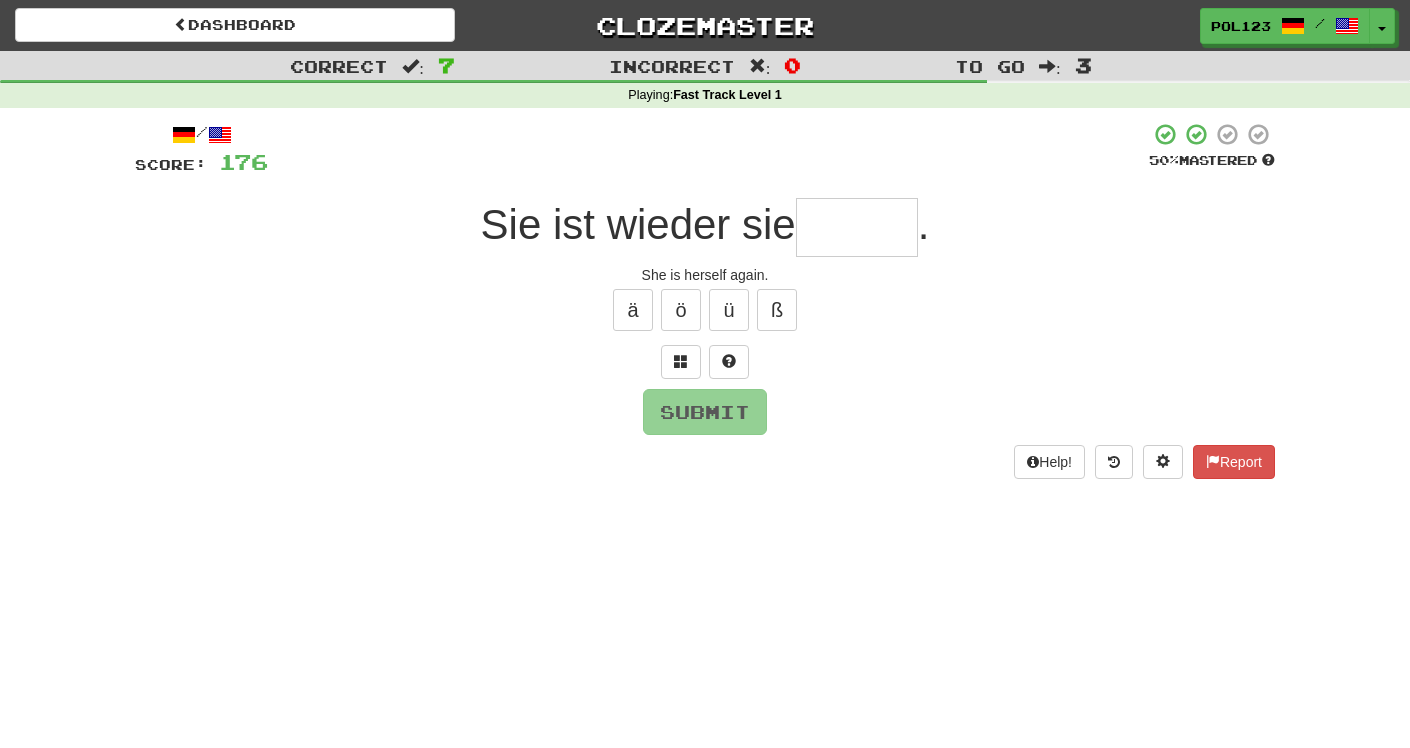 click on "She is herself again." at bounding box center [705, 275] 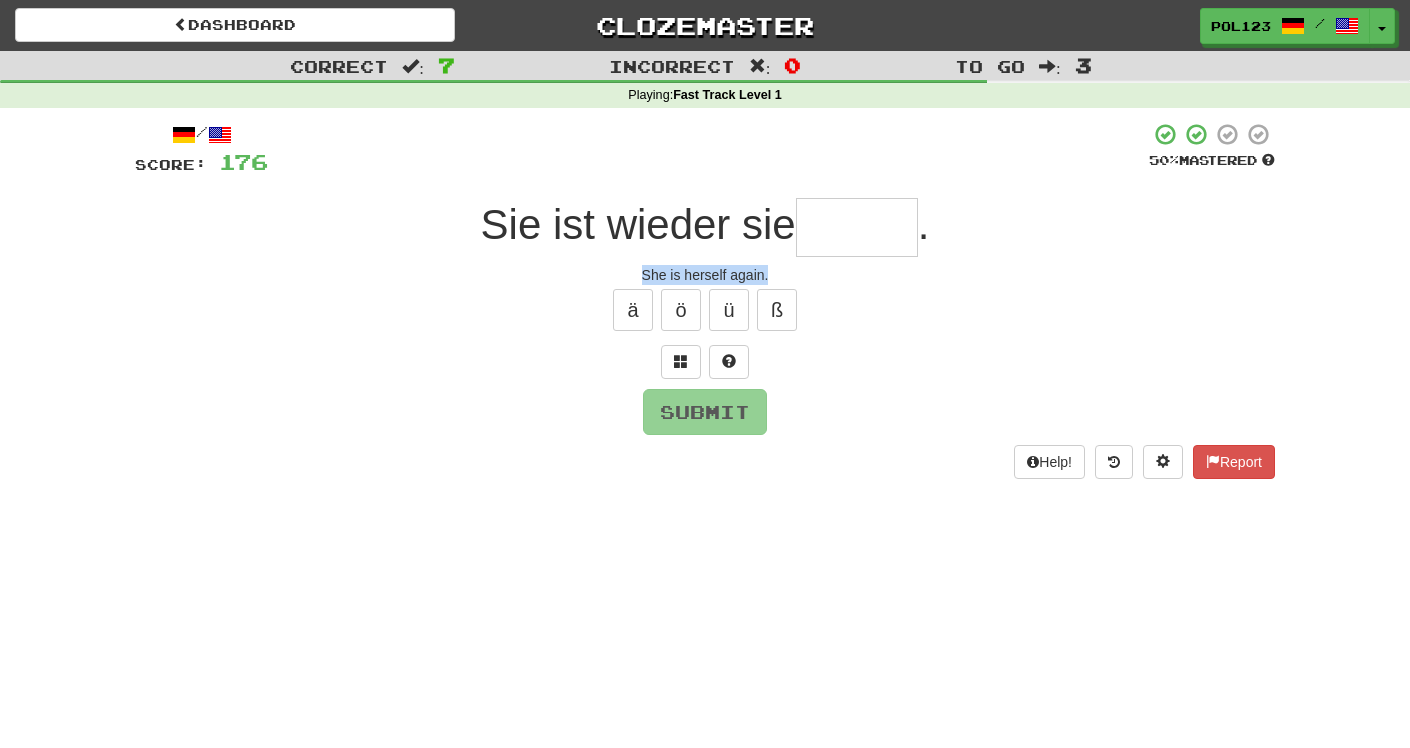 drag, startPoint x: 647, startPoint y: 279, endPoint x: 762, endPoint y: 273, distance: 115.15642 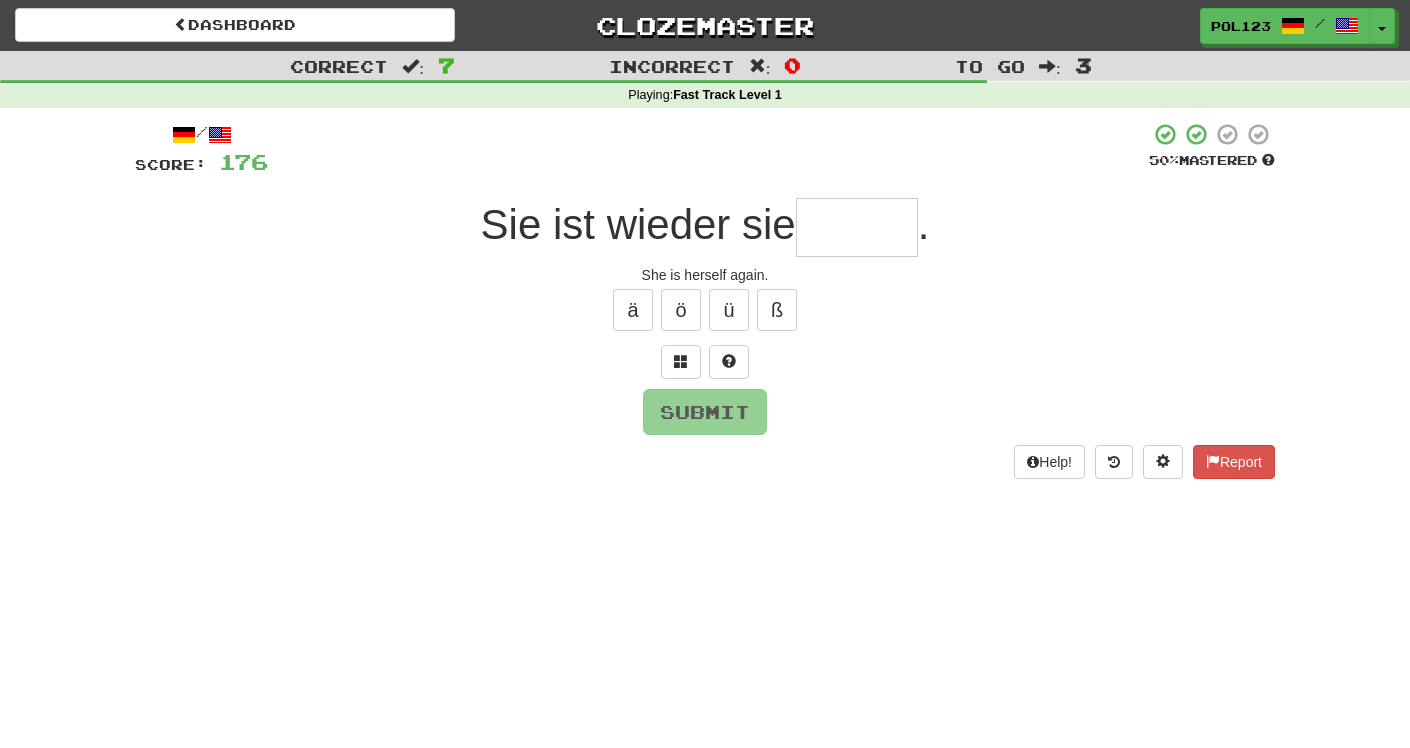click at bounding box center (857, 227) 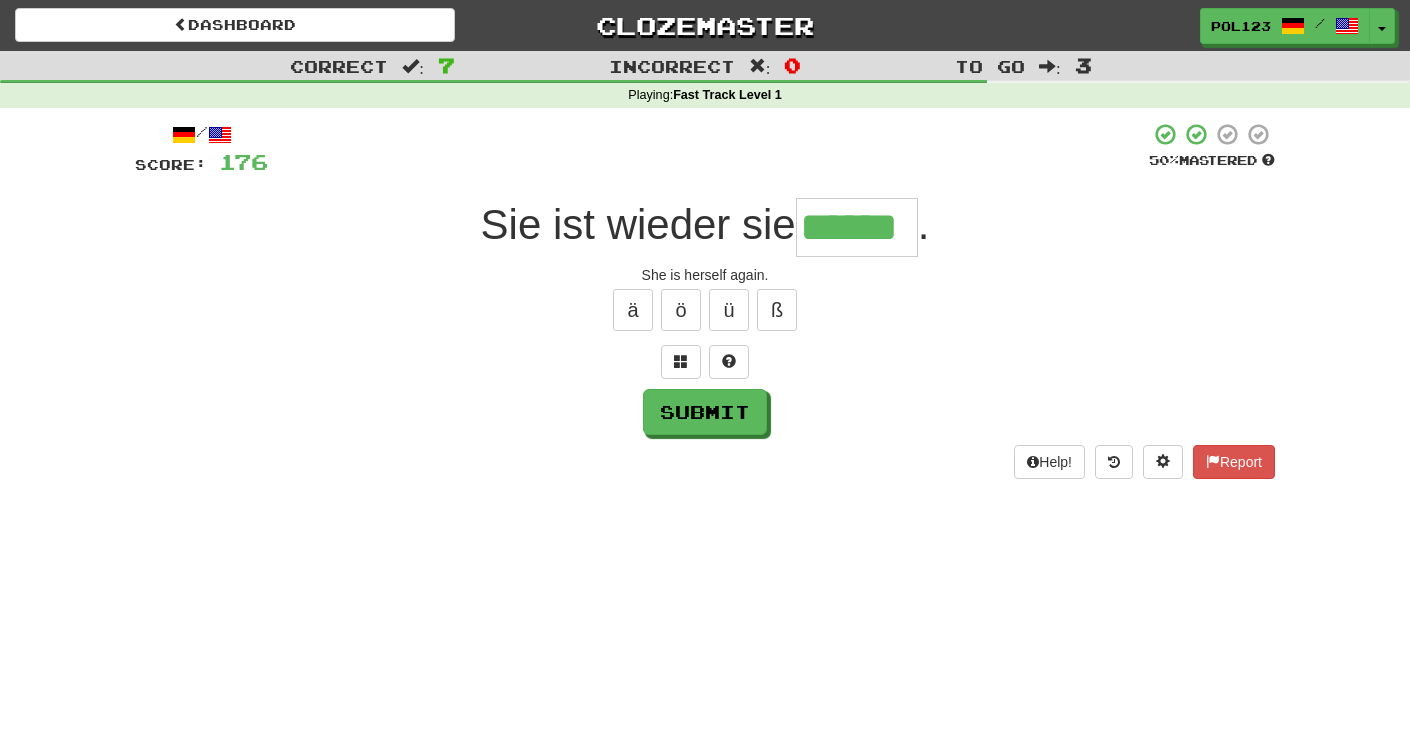 type on "******" 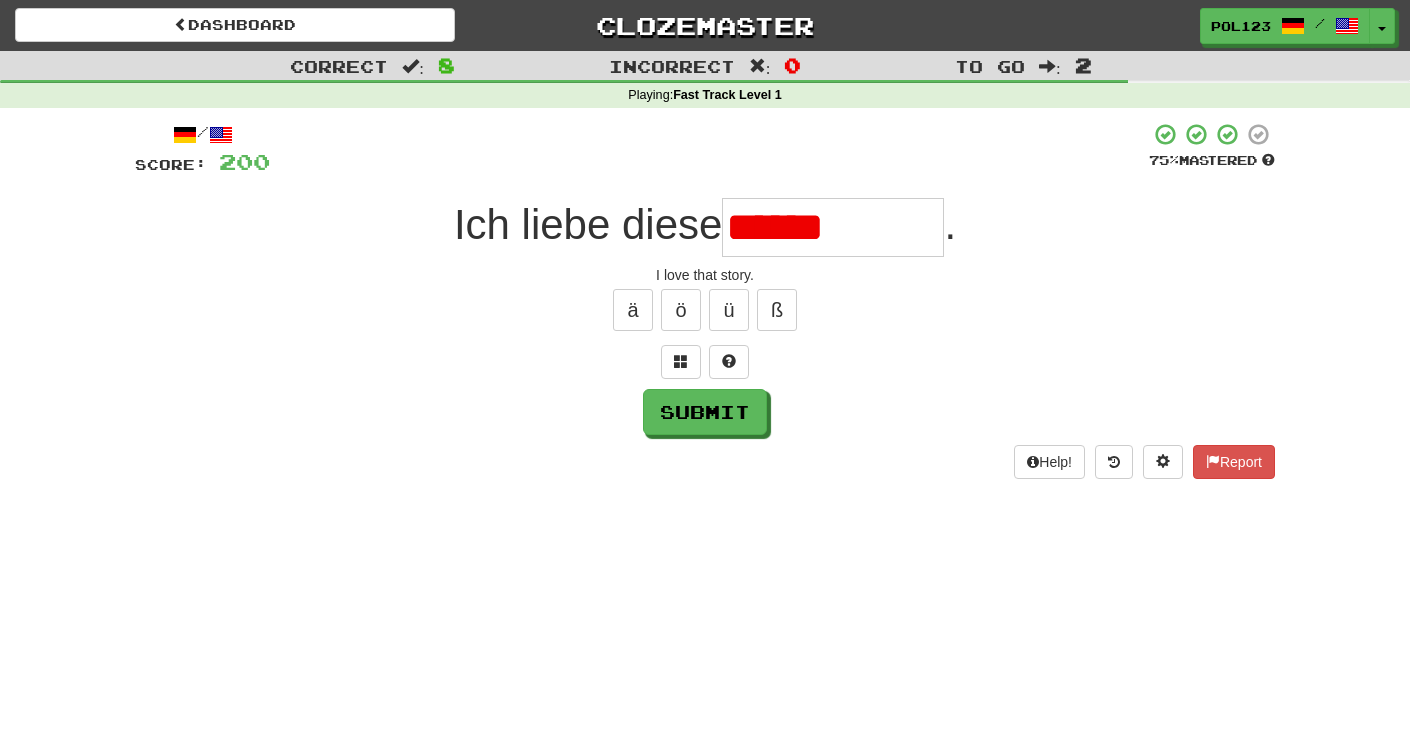 type on "*******" 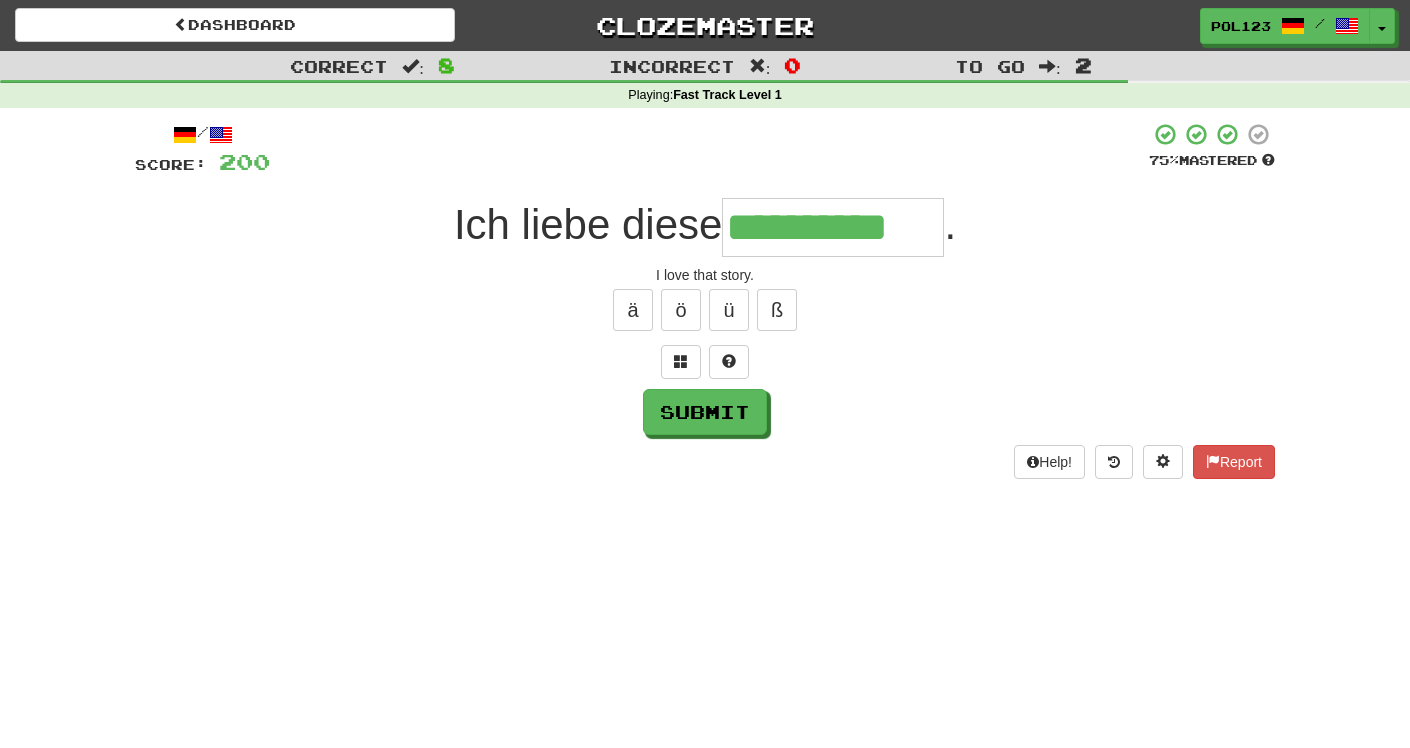 type on "**********" 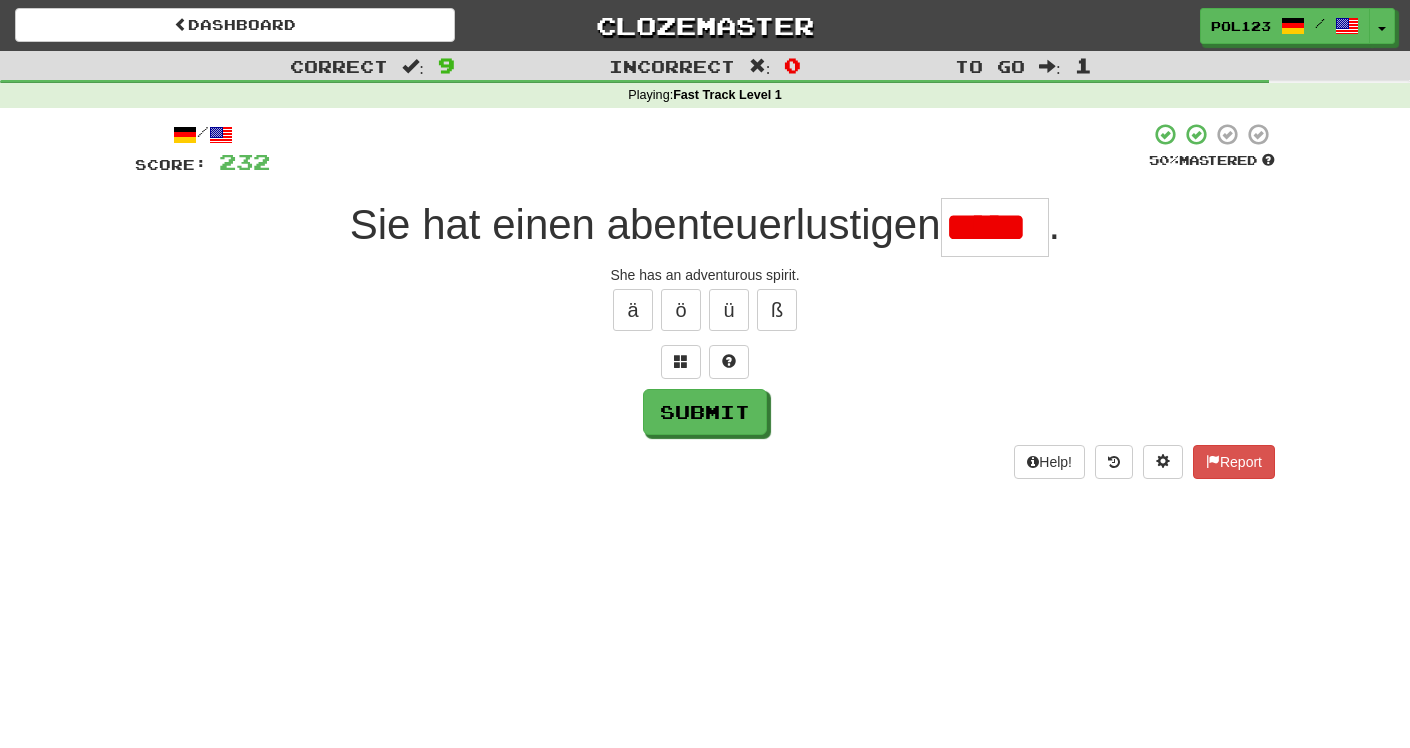 scroll, scrollTop: 0, scrollLeft: 0, axis: both 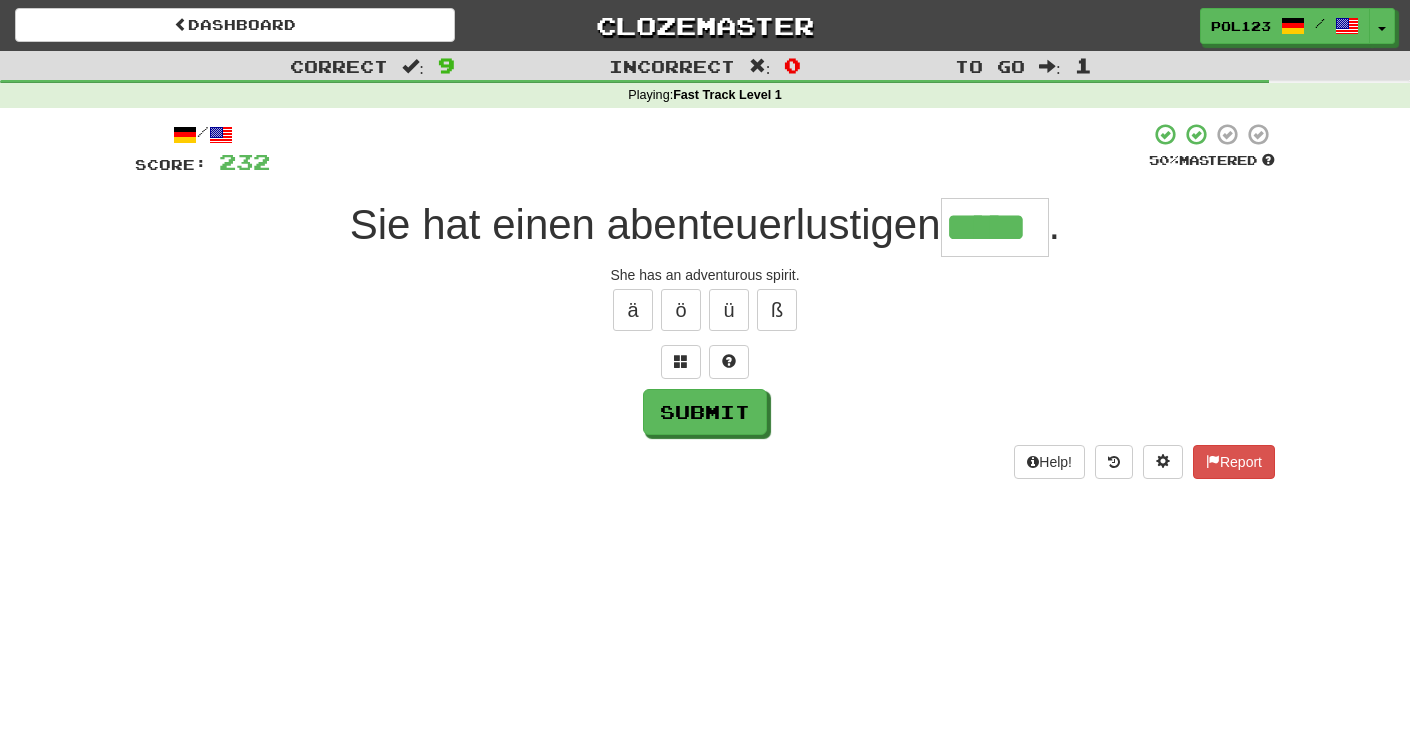 type on "*****" 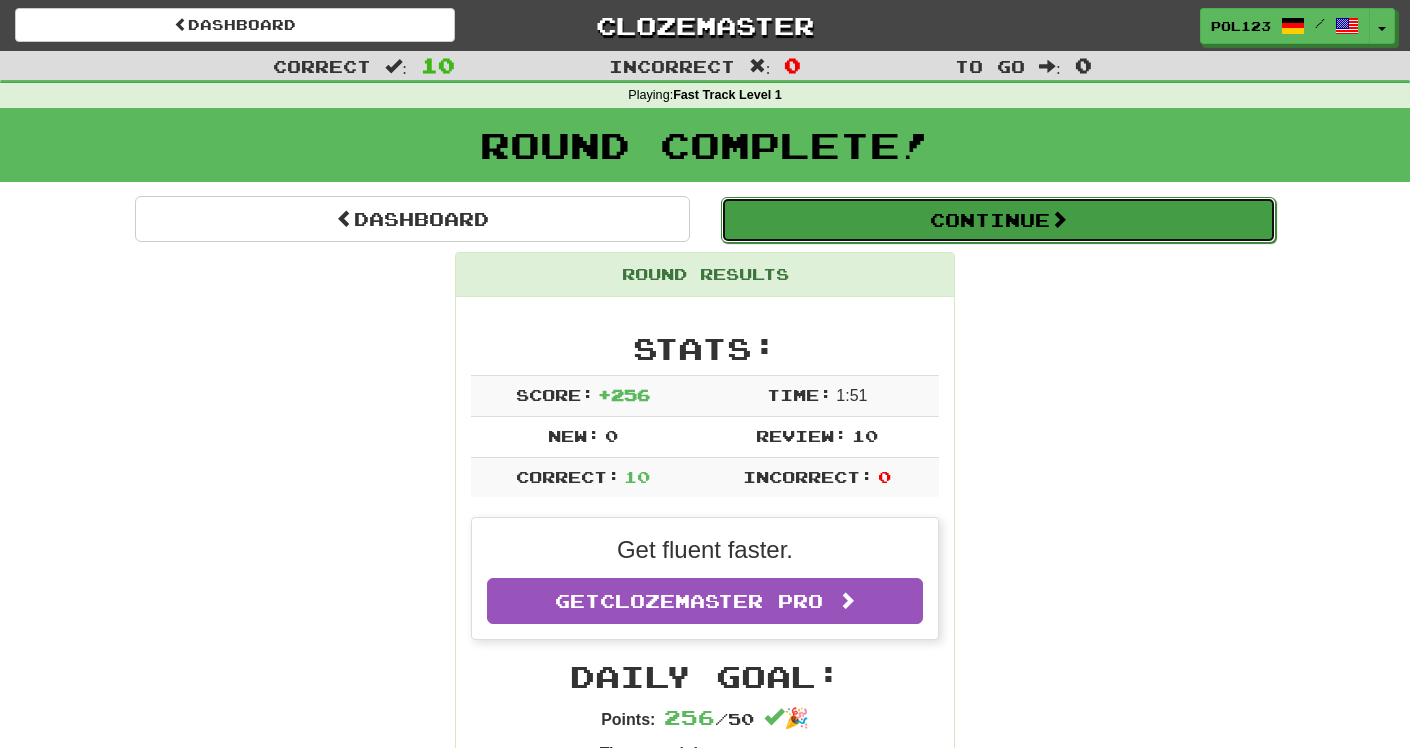click on "Continue" at bounding box center (998, 220) 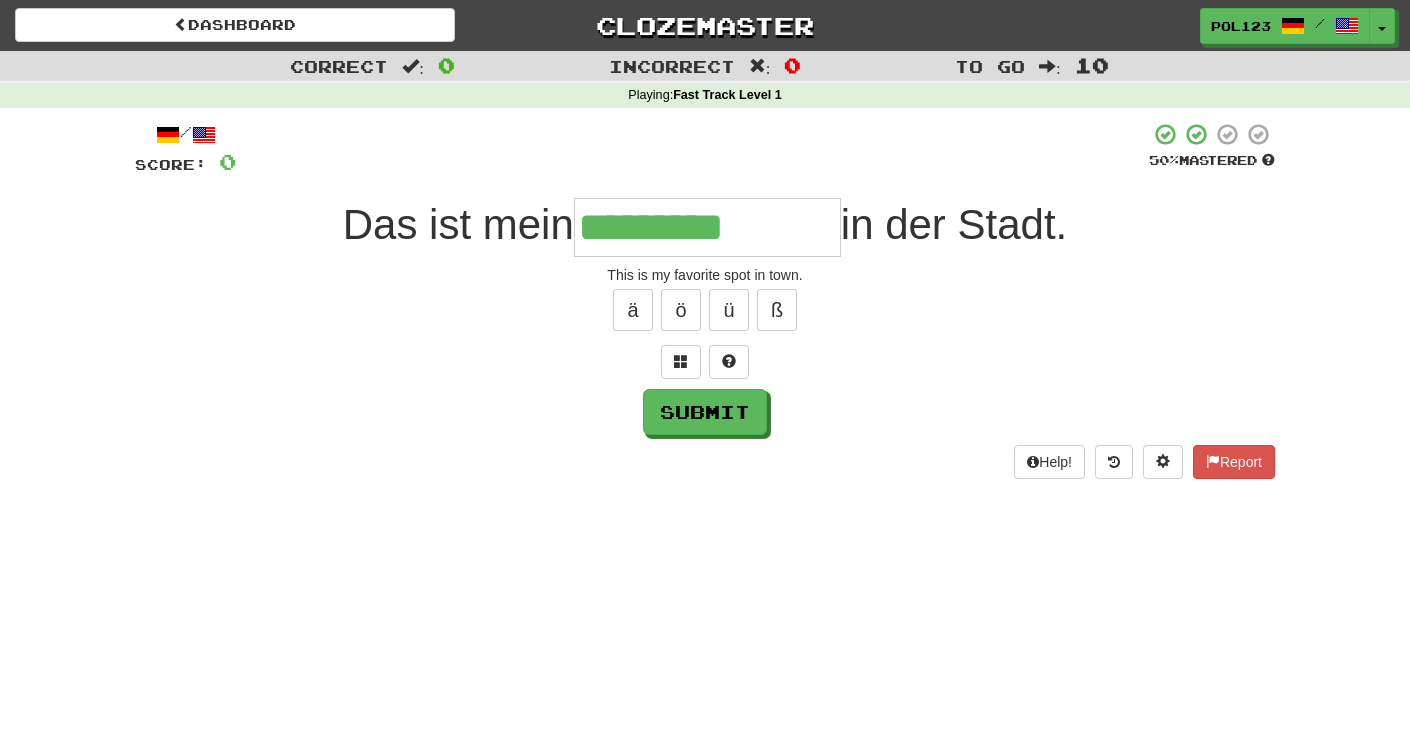 click on "This is my favorite spot in town." at bounding box center (705, 275) 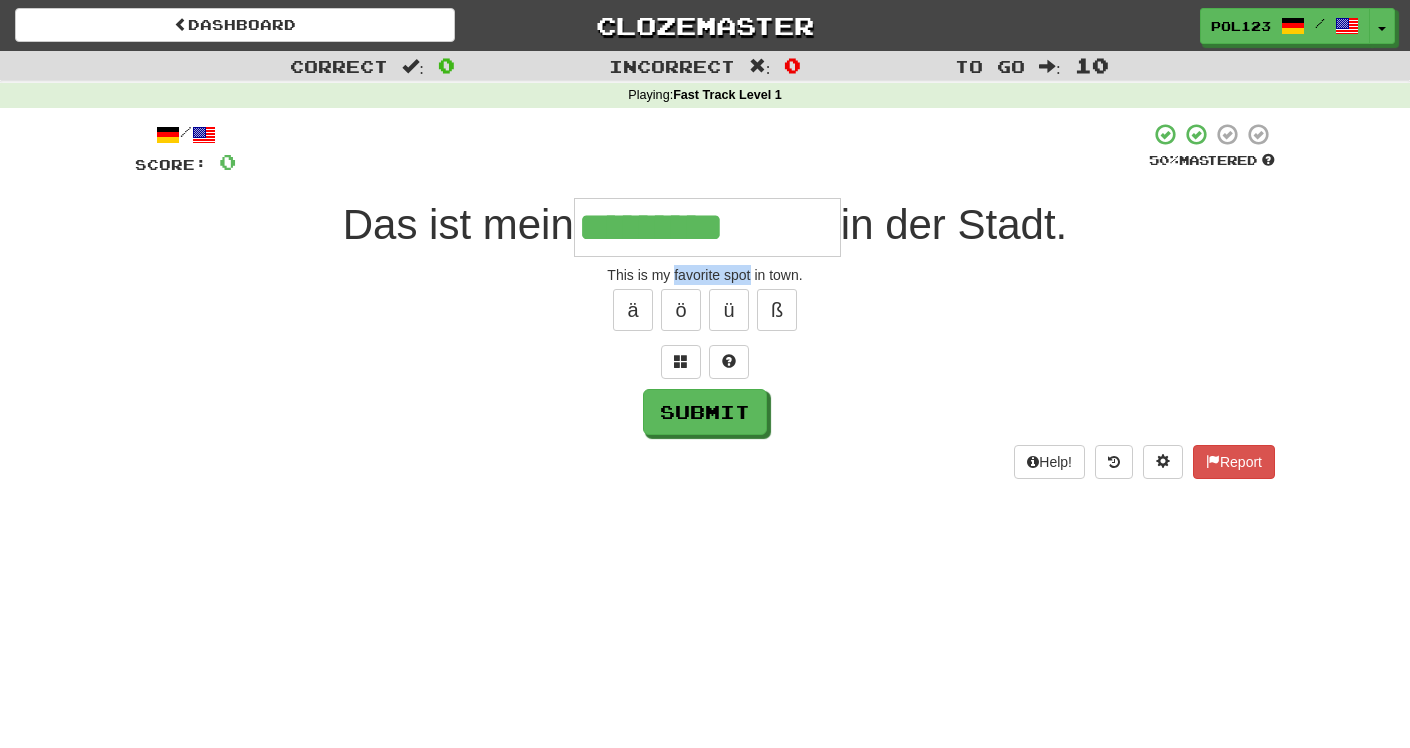 drag, startPoint x: 702, startPoint y: 278, endPoint x: 736, endPoint y: 279, distance: 34.0147 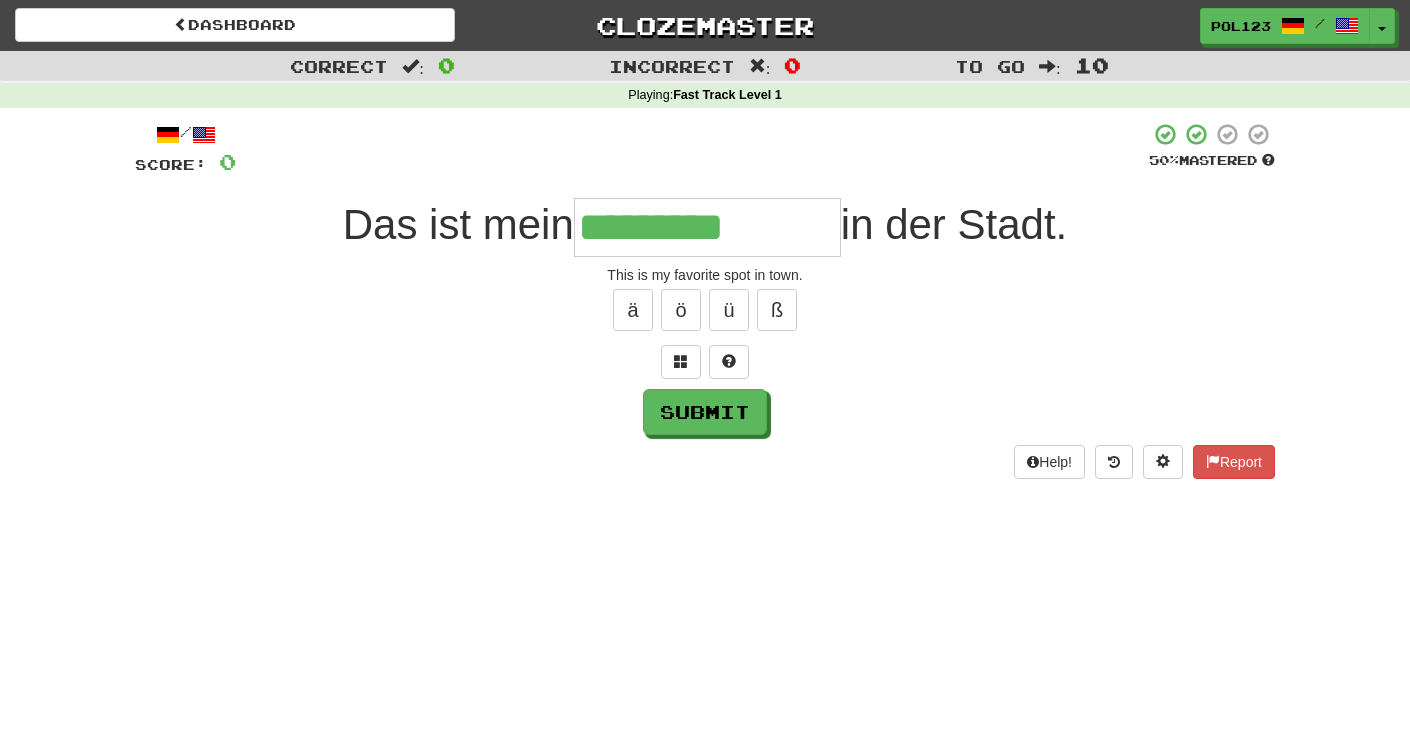 click on "*********" at bounding box center (707, 227) 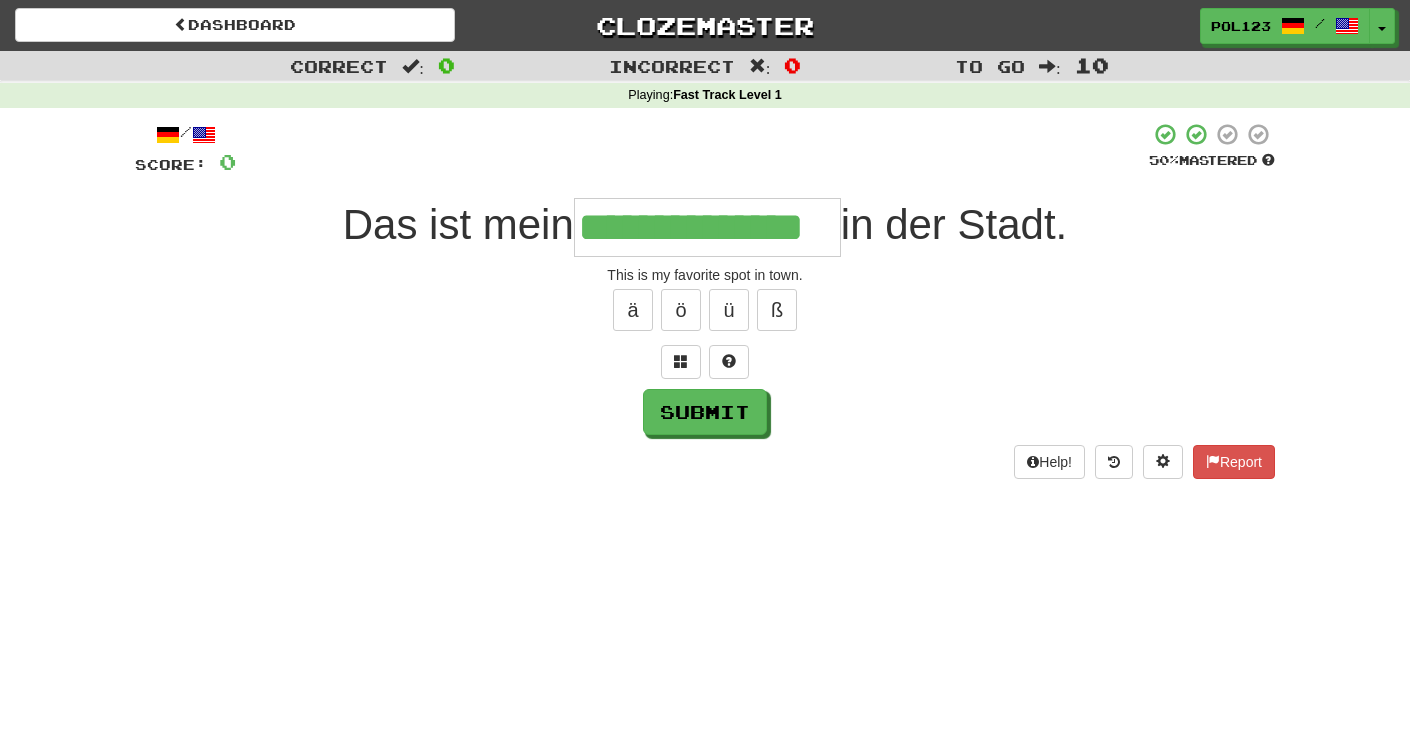 type on "**********" 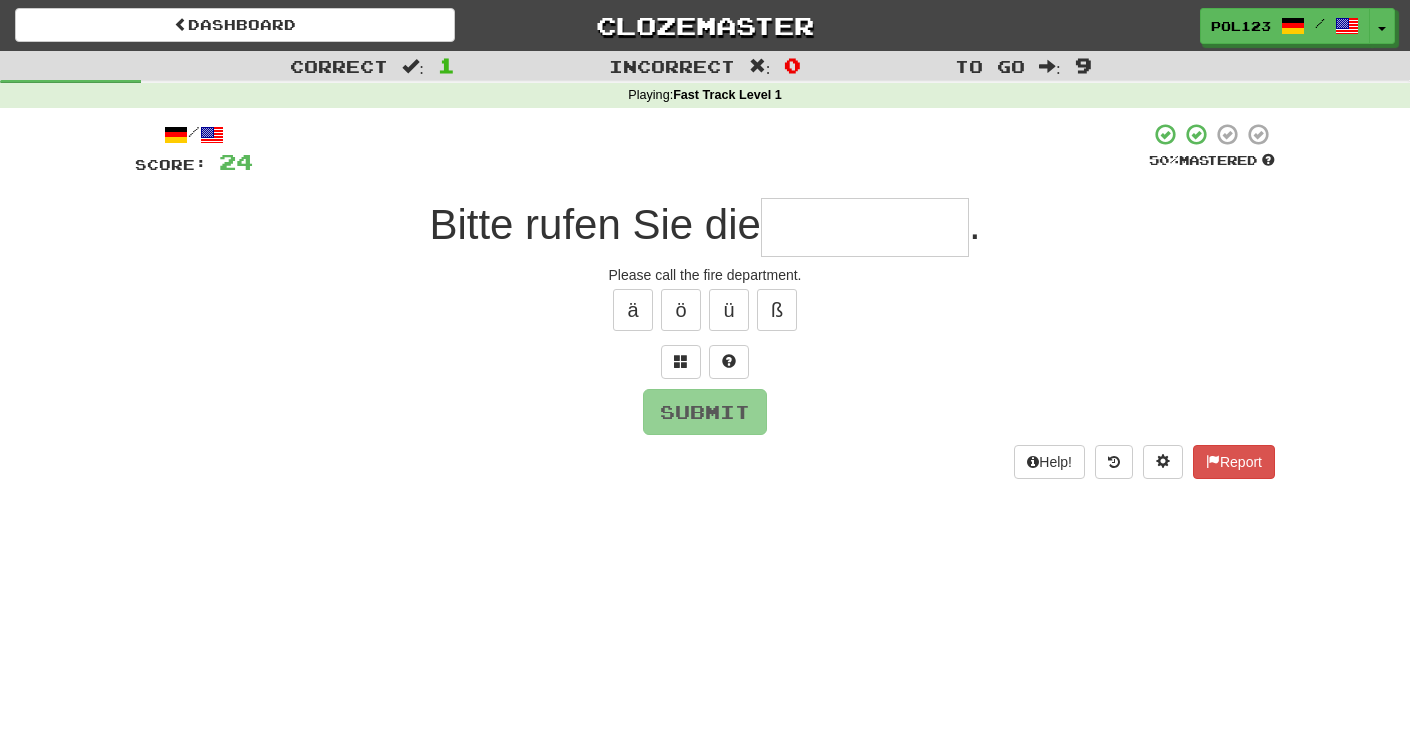 click on "Please call the fire department." at bounding box center (705, 275) 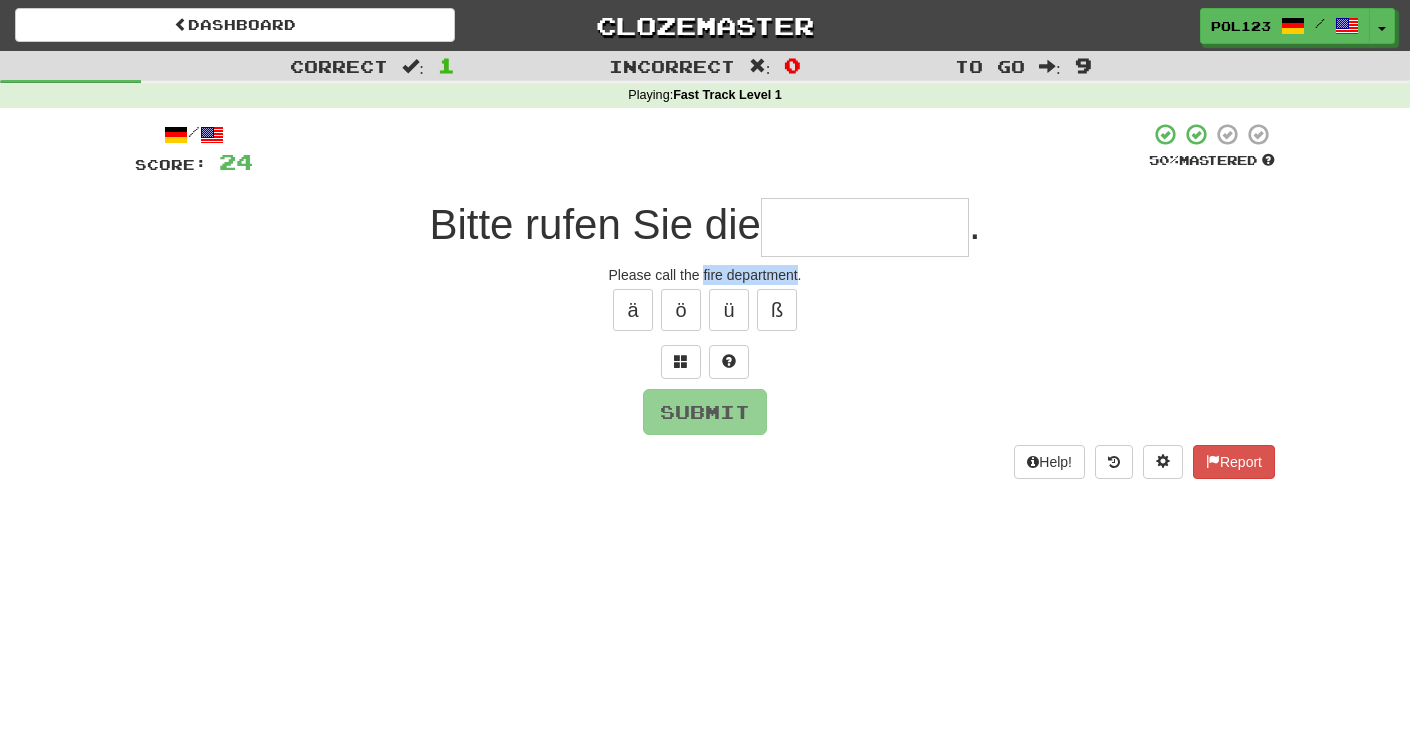 drag, startPoint x: 711, startPoint y: 280, endPoint x: 740, endPoint y: 280, distance: 29 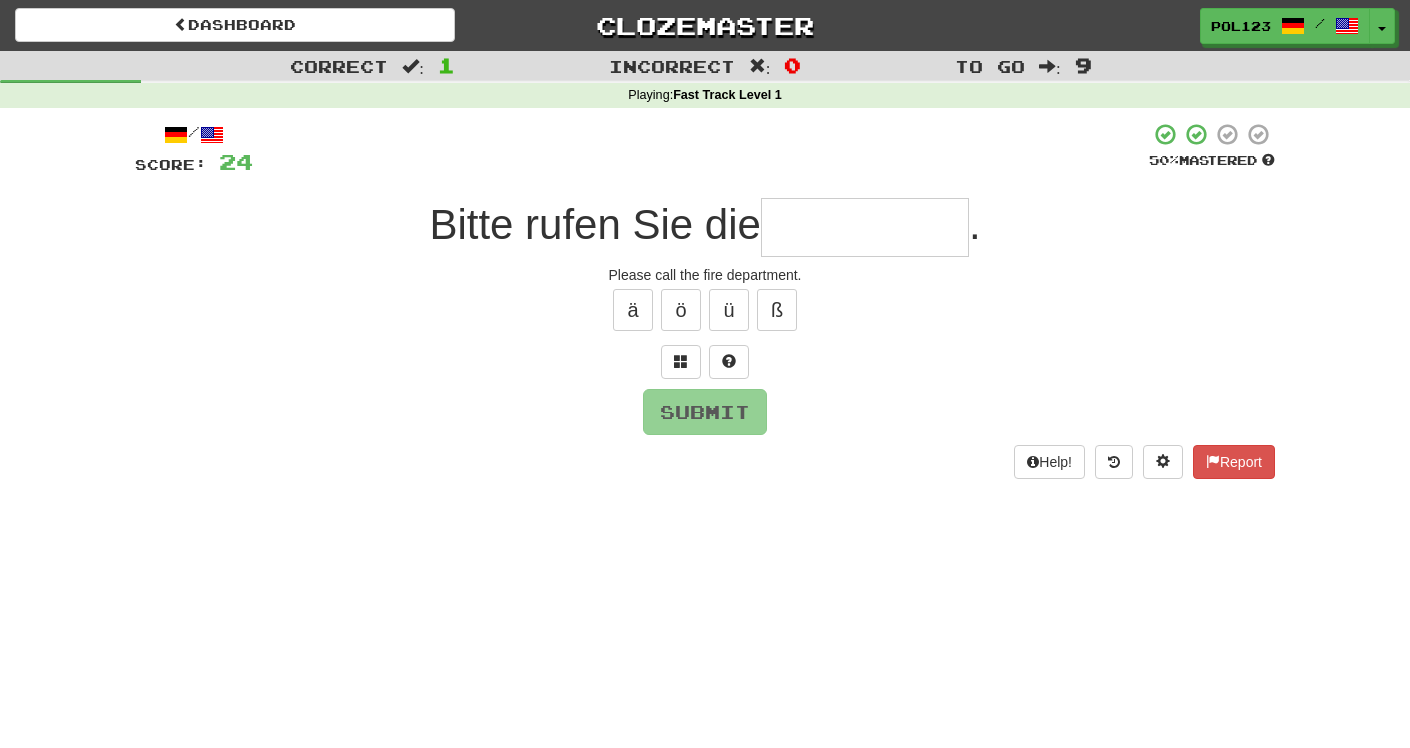 click at bounding box center [865, 227] 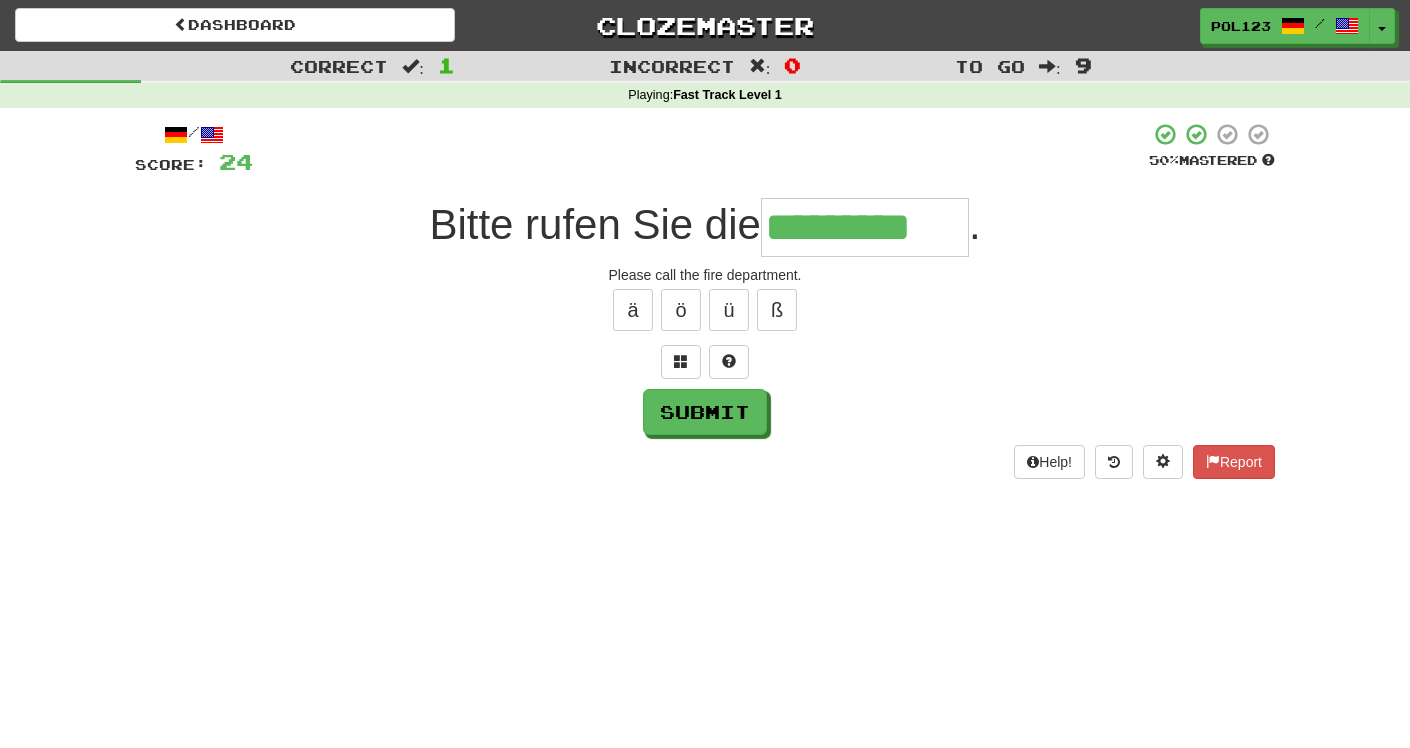 type on "*********" 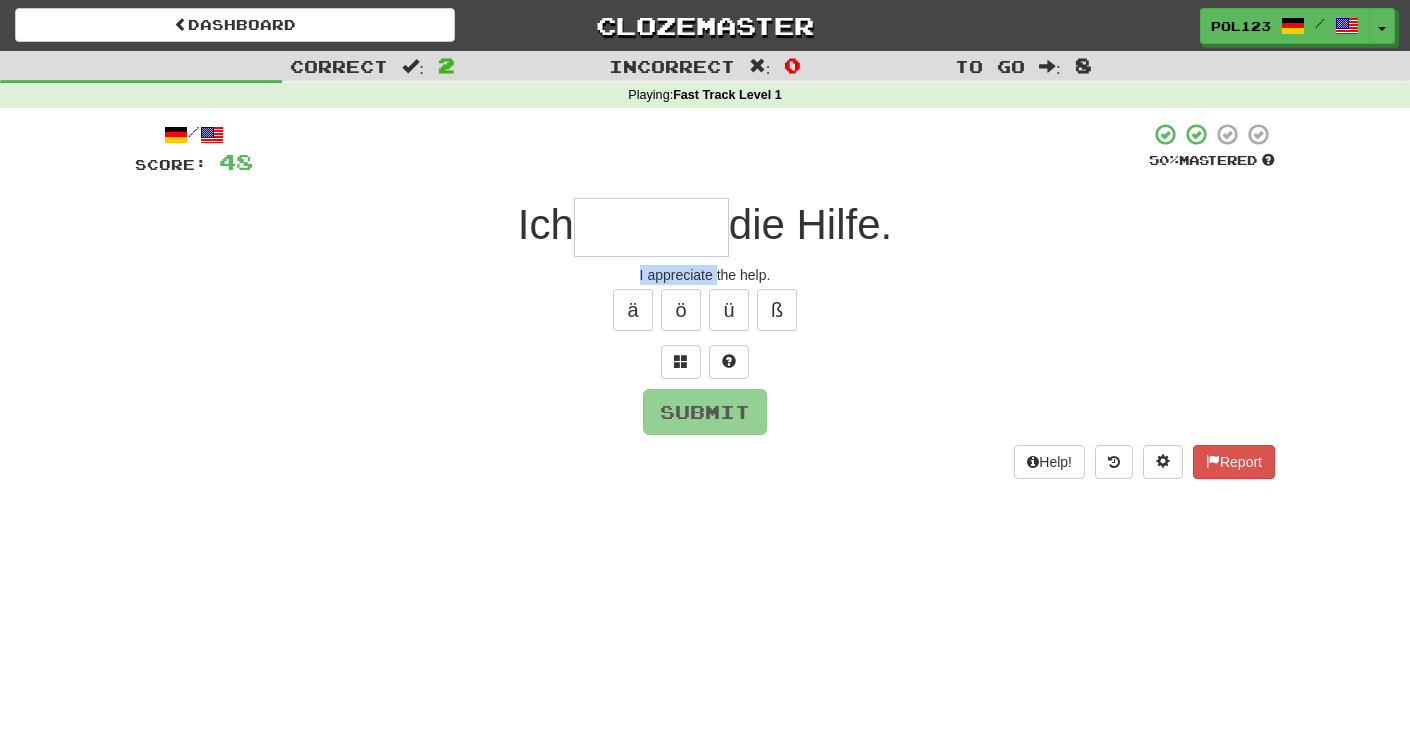 drag, startPoint x: 635, startPoint y: 281, endPoint x: 716, endPoint y: 281, distance: 81 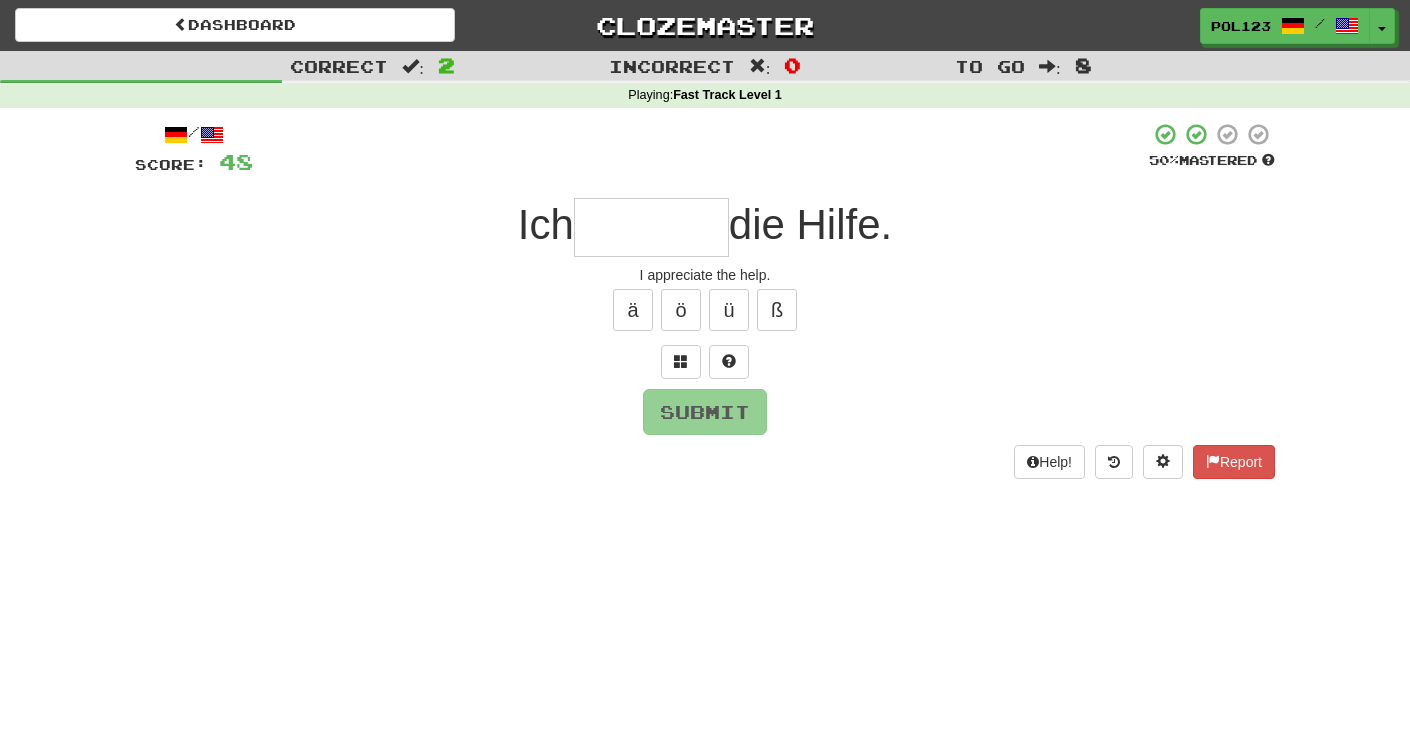 click at bounding box center [651, 227] 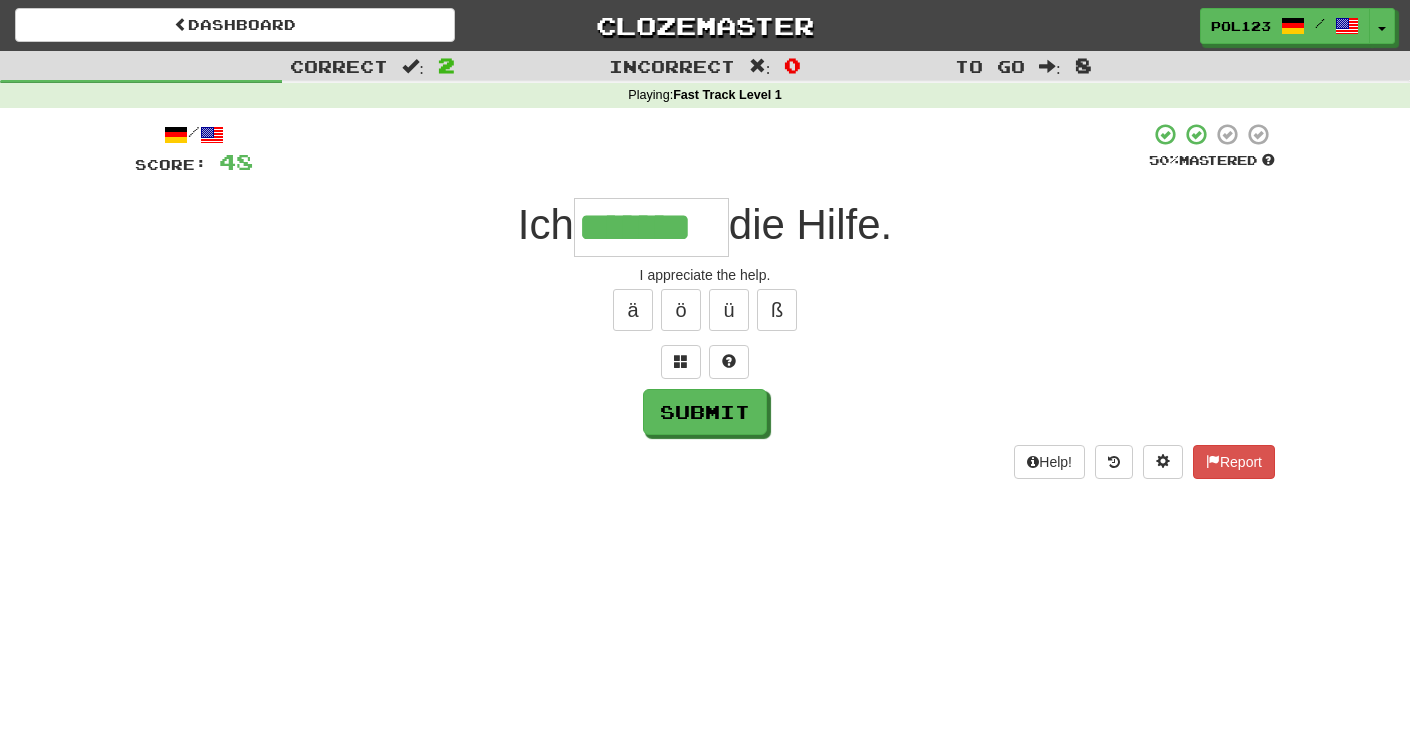 type on "*******" 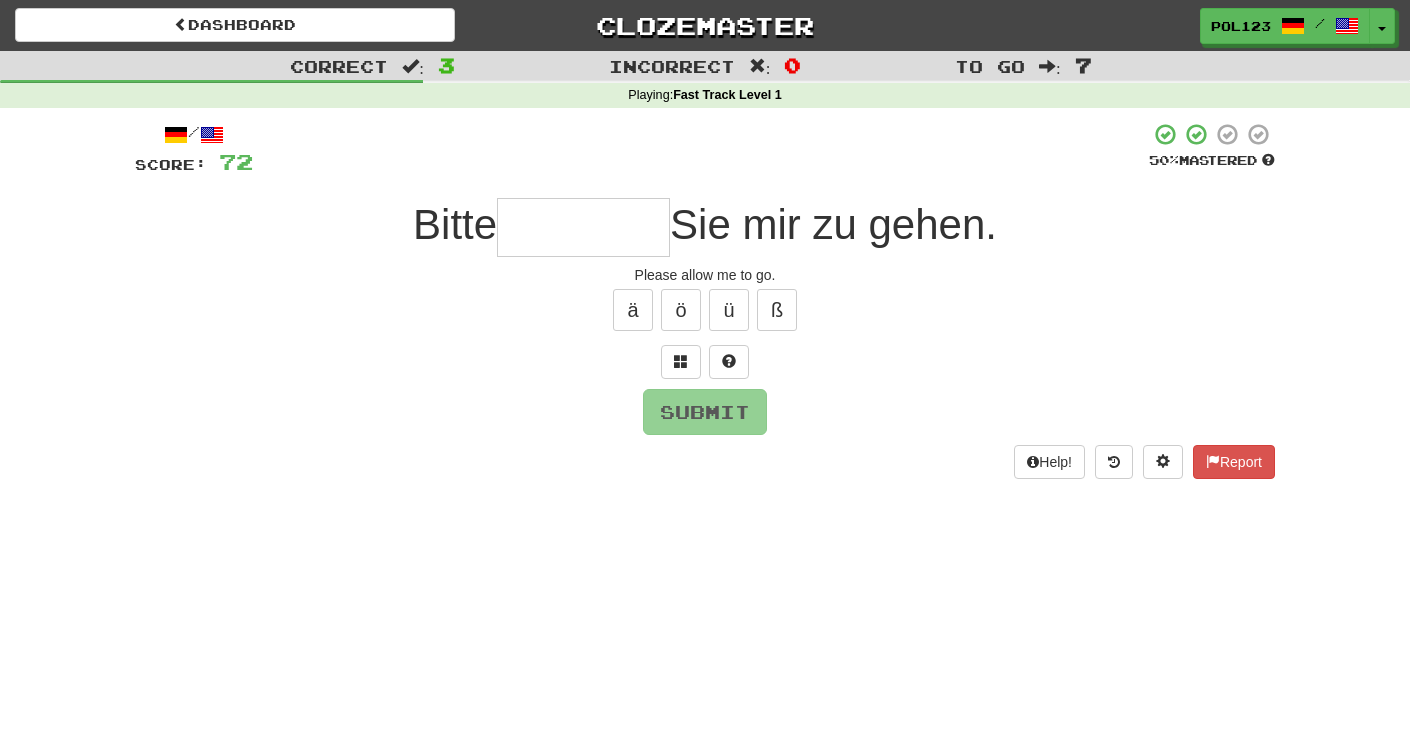 click on "Please allow me to go." at bounding box center (705, 275) 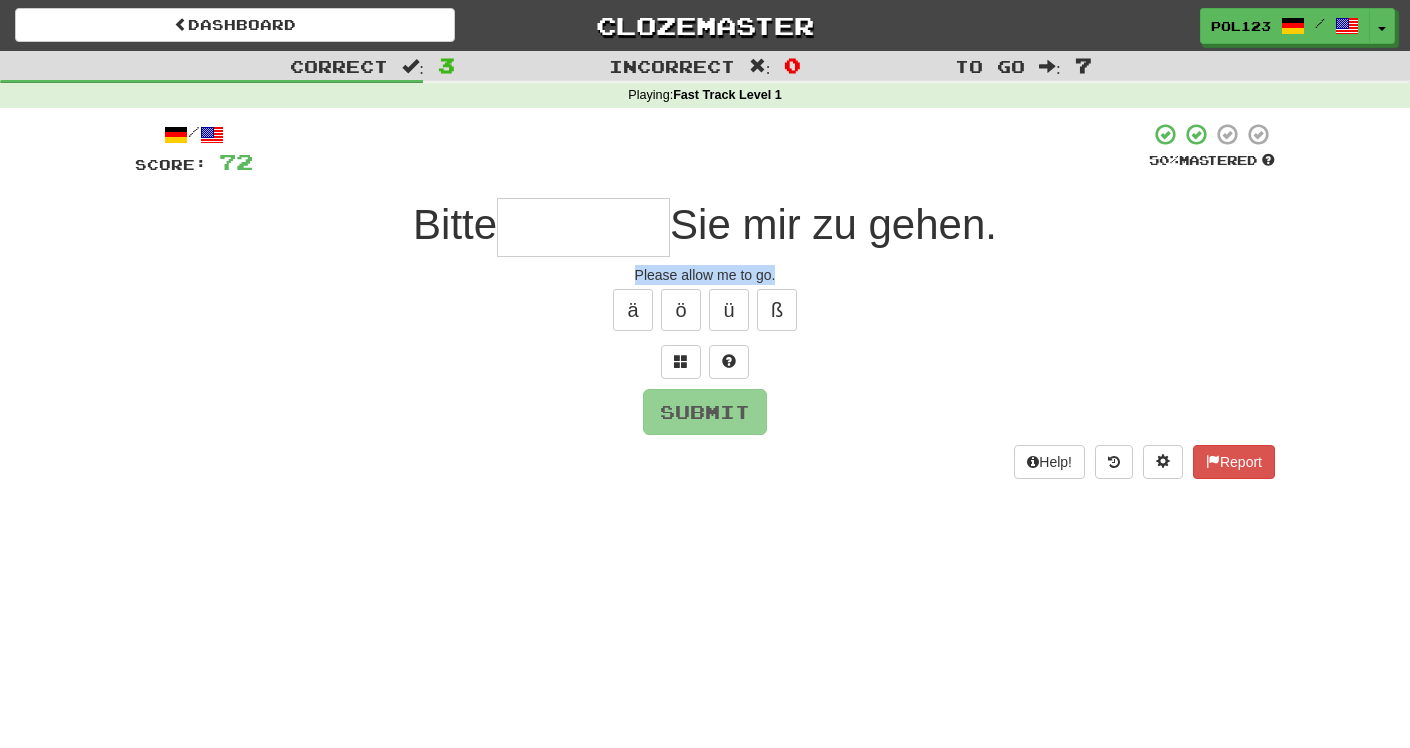 drag, startPoint x: 653, startPoint y: 275, endPoint x: 774, endPoint y: 279, distance: 121.0661 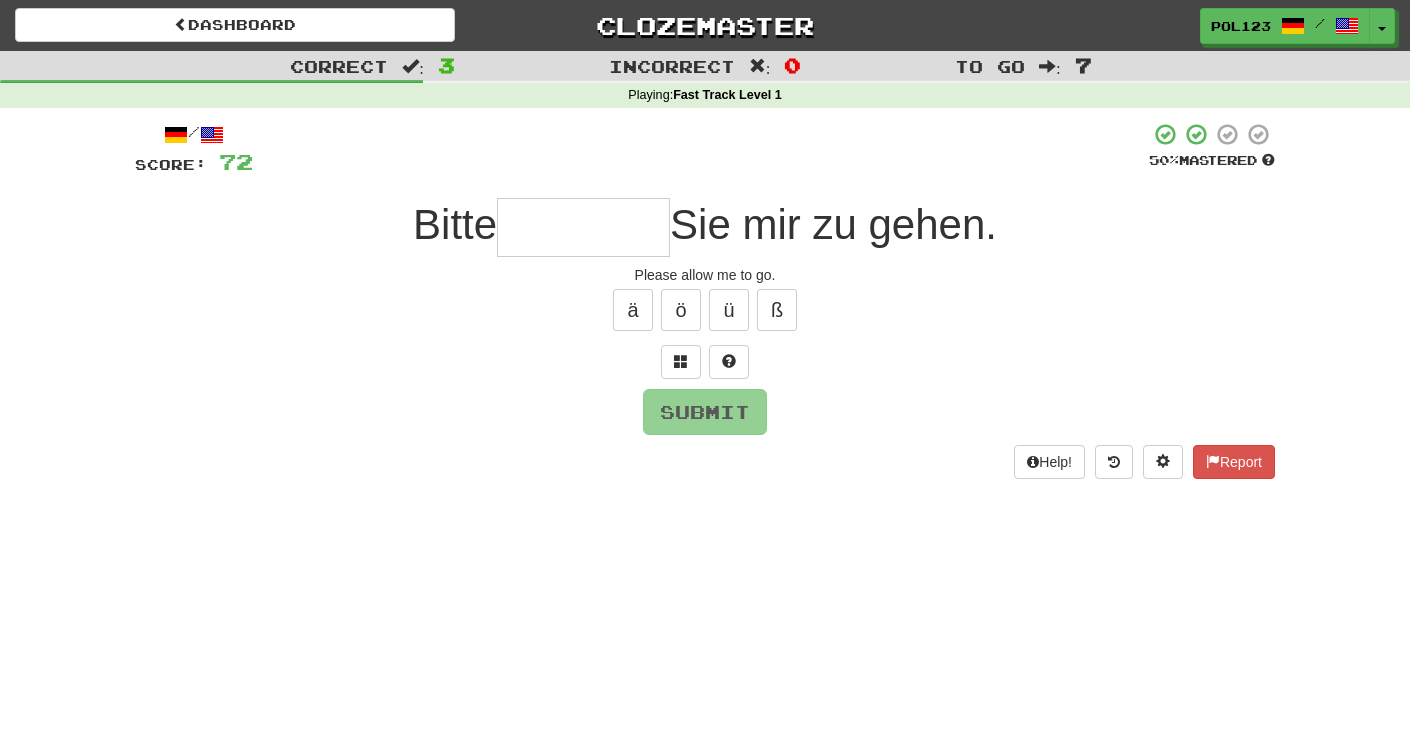 click at bounding box center [583, 227] 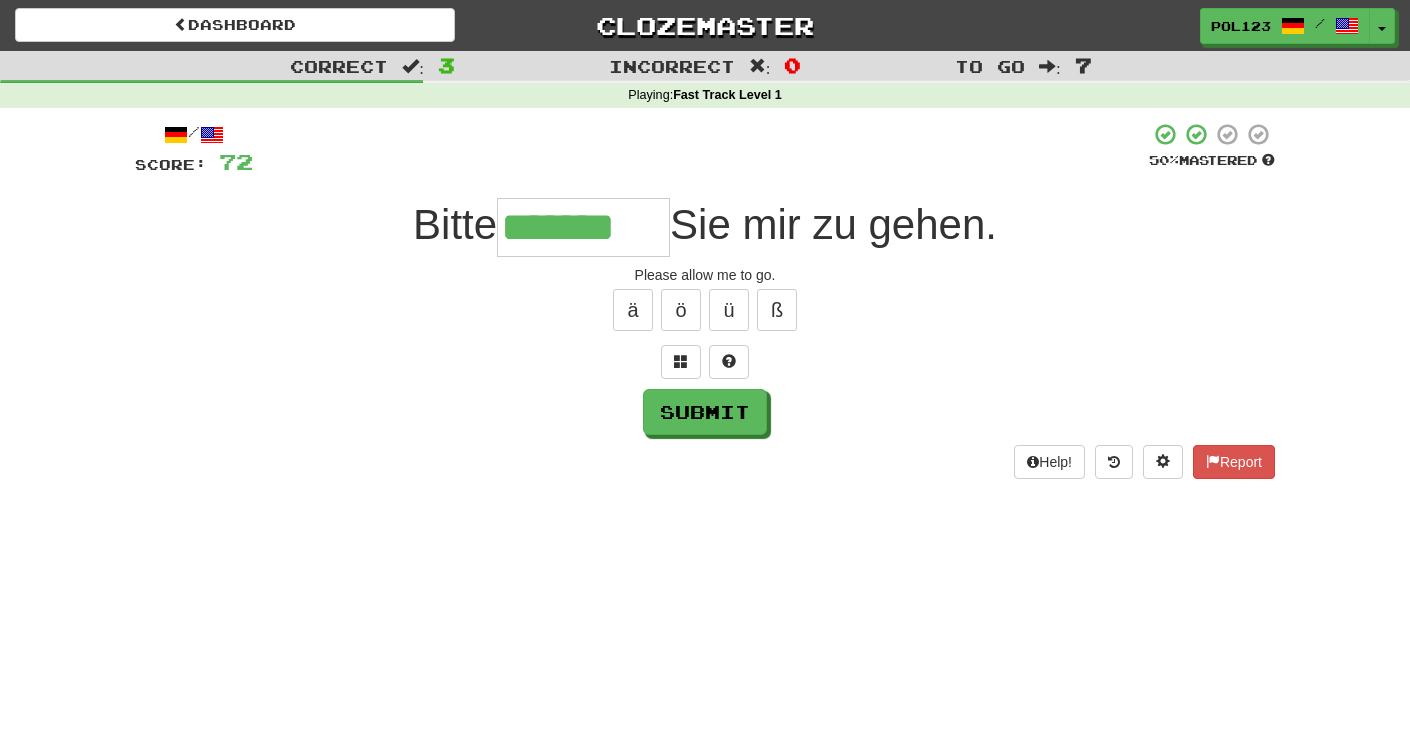 scroll, scrollTop: 0, scrollLeft: 0, axis: both 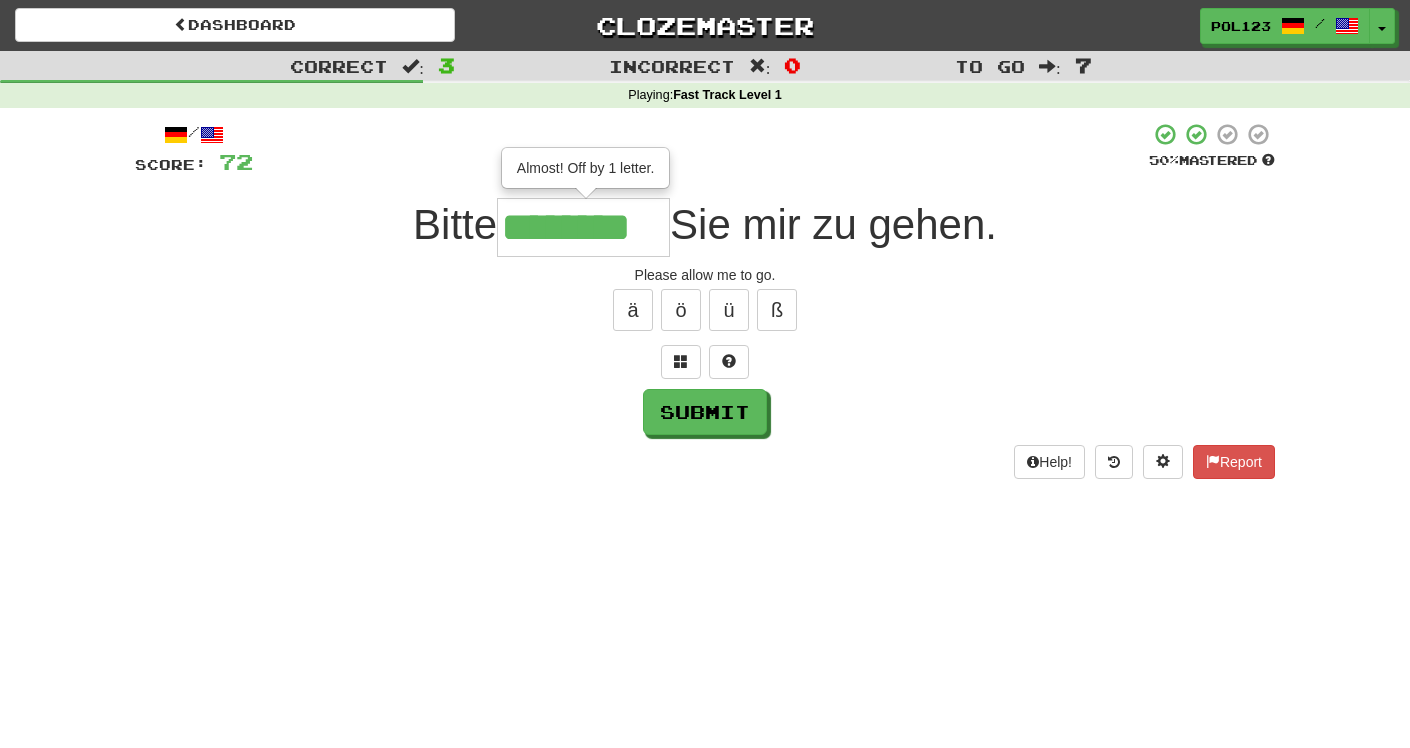 type on "********" 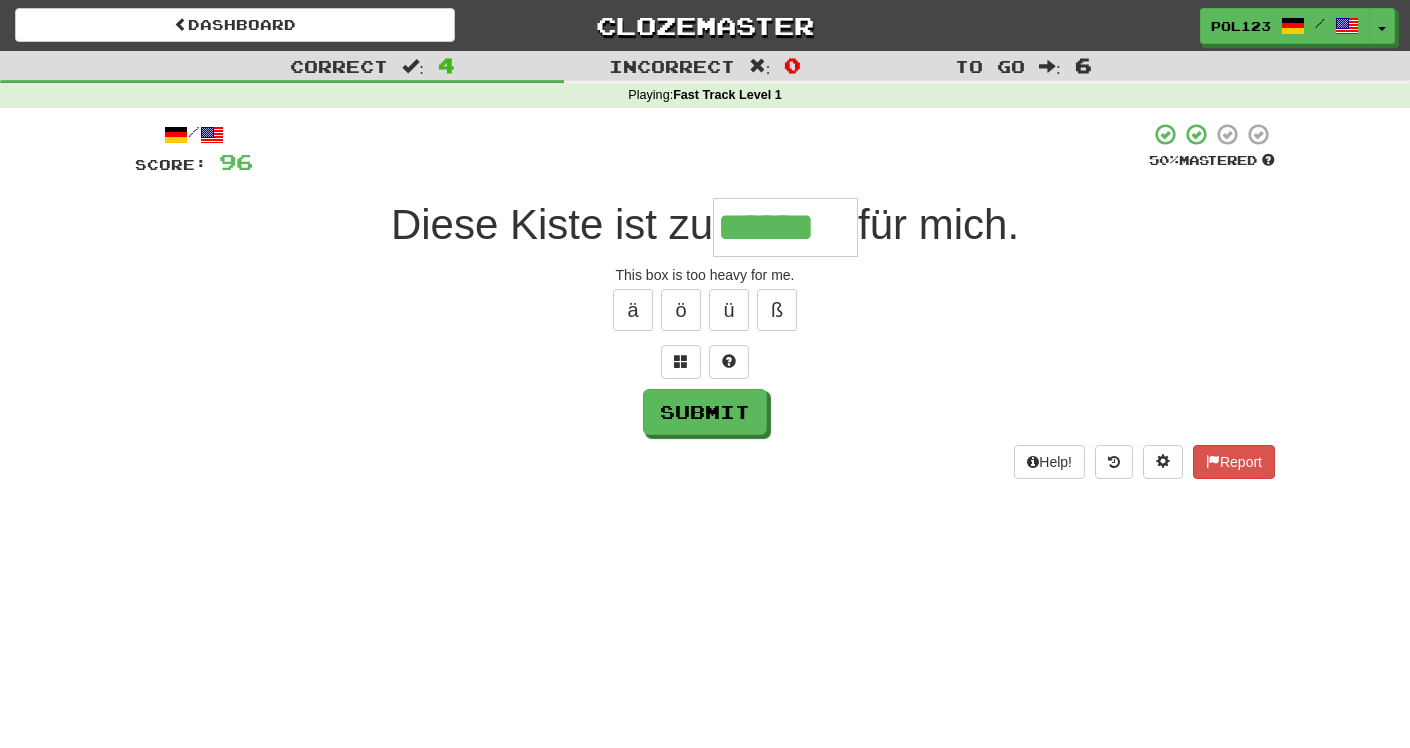 type on "******" 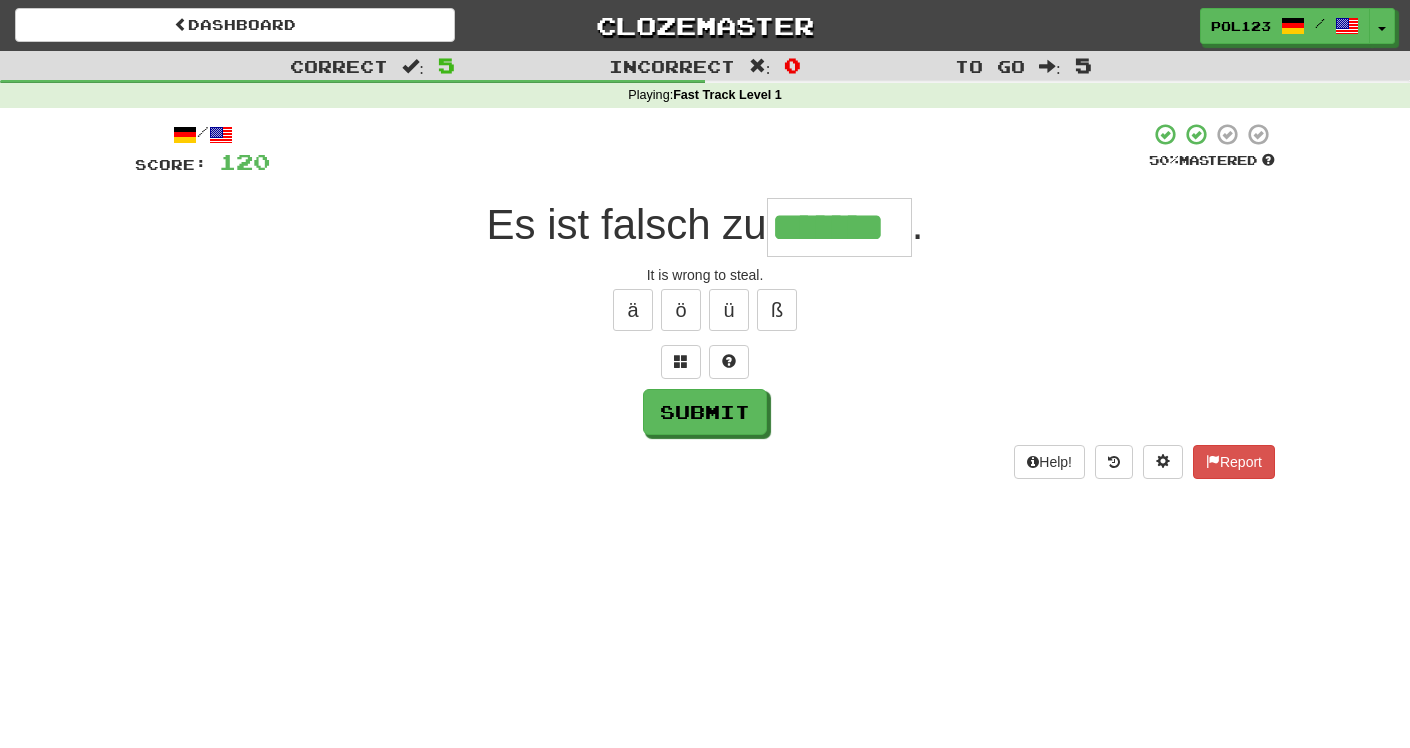 type on "*******" 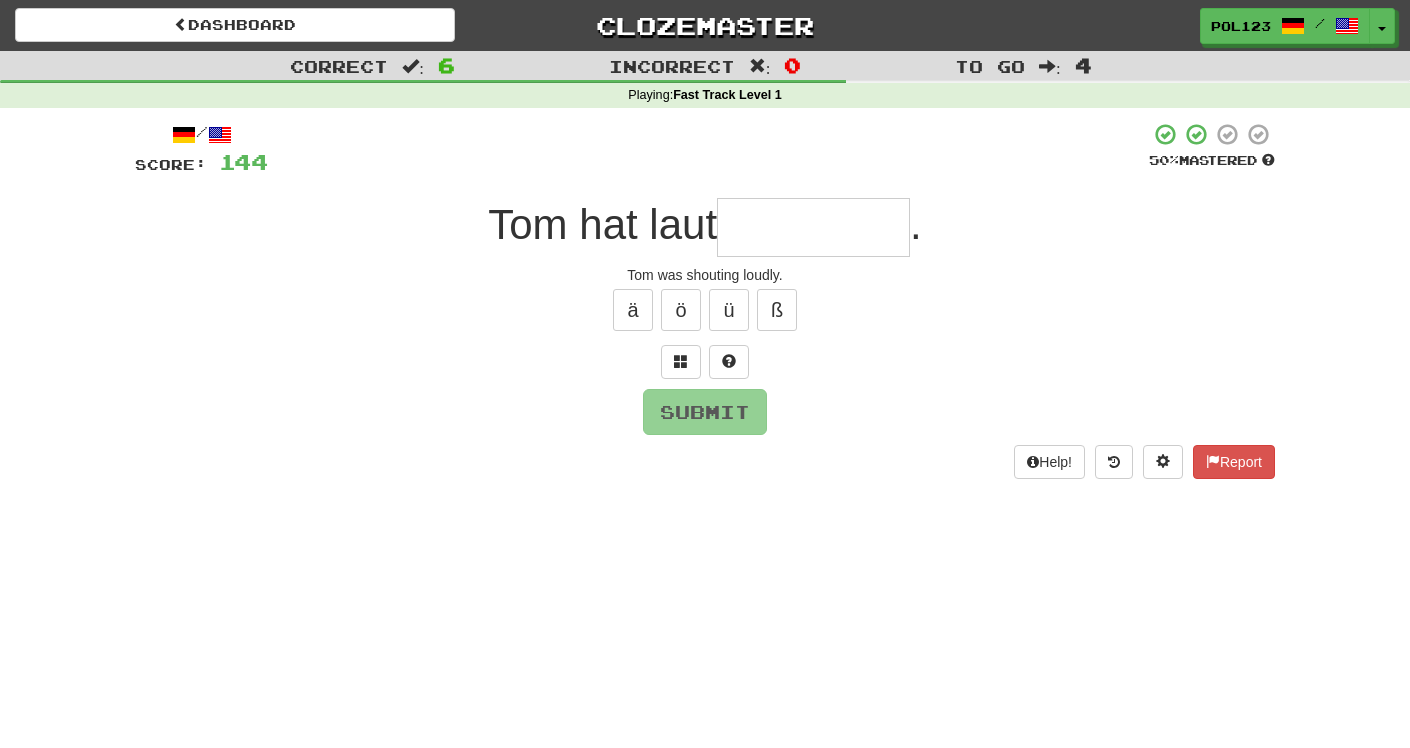 click on "Tom was shouting loudly." at bounding box center [705, 275] 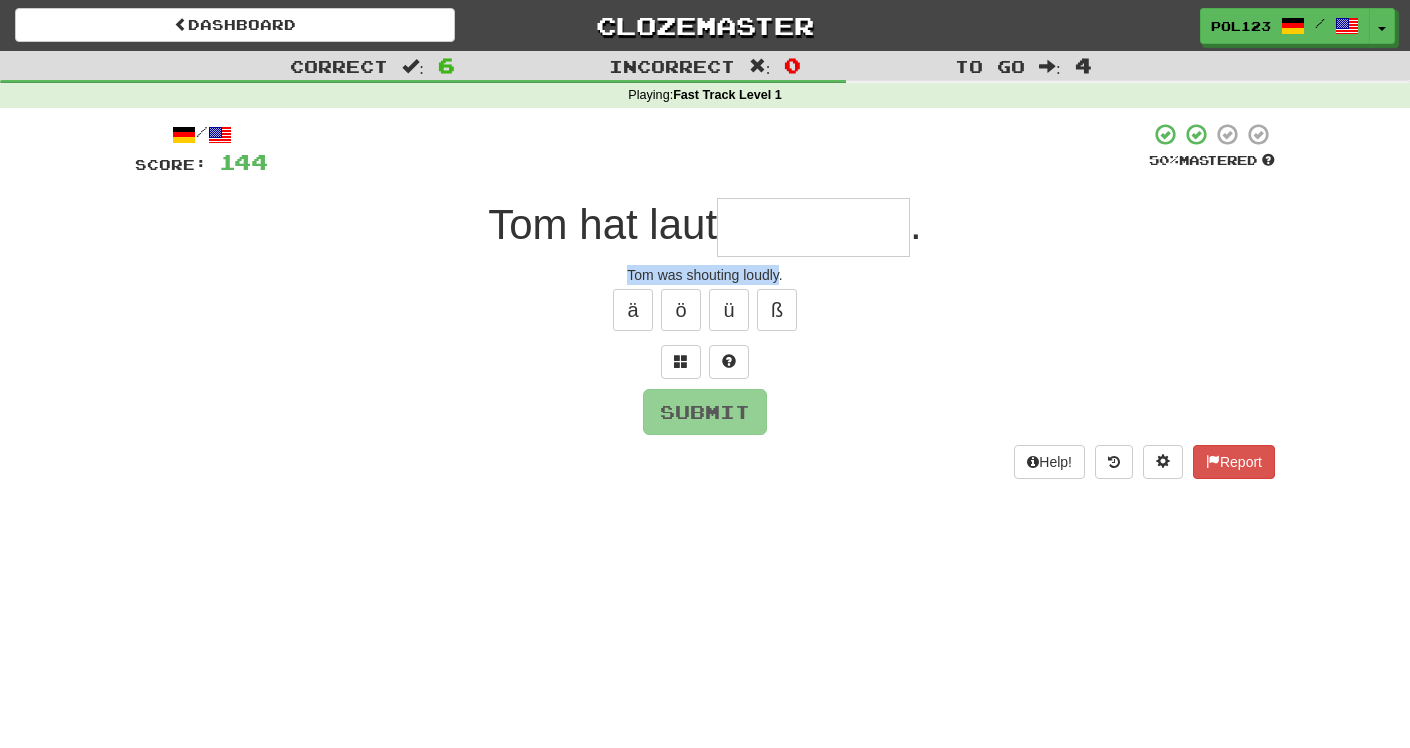 drag, startPoint x: 640, startPoint y: 275, endPoint x: 765, endPoint y: 277, distance: 125.016 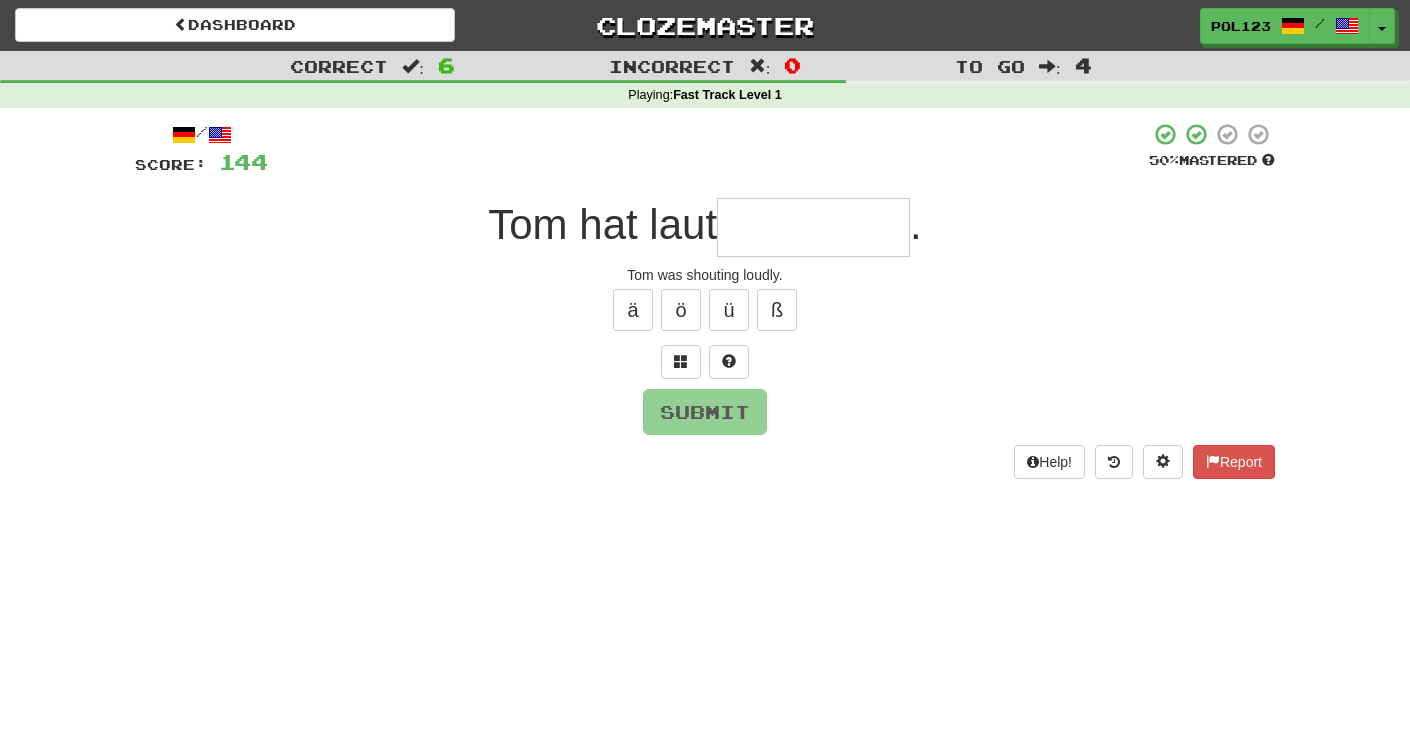 click at bounding box center (813, 227) 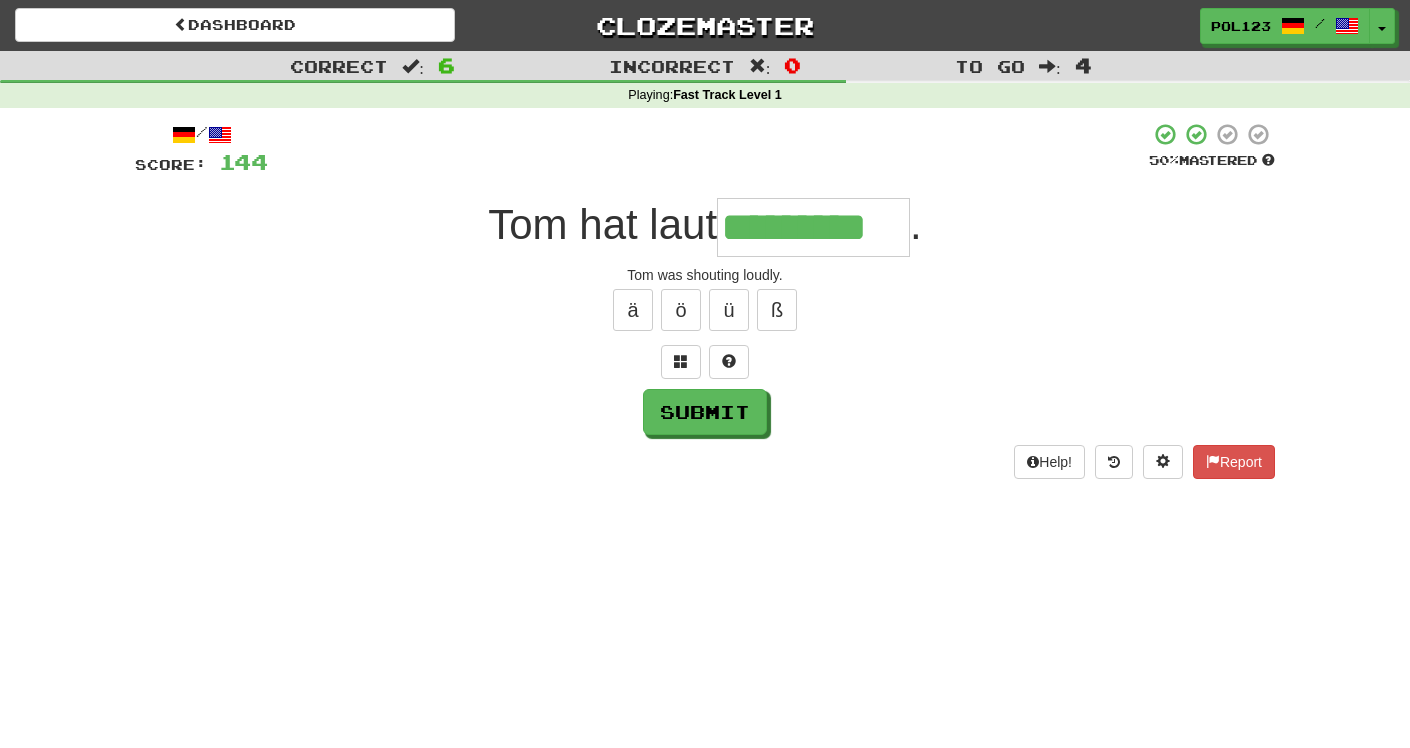 type on "*********" 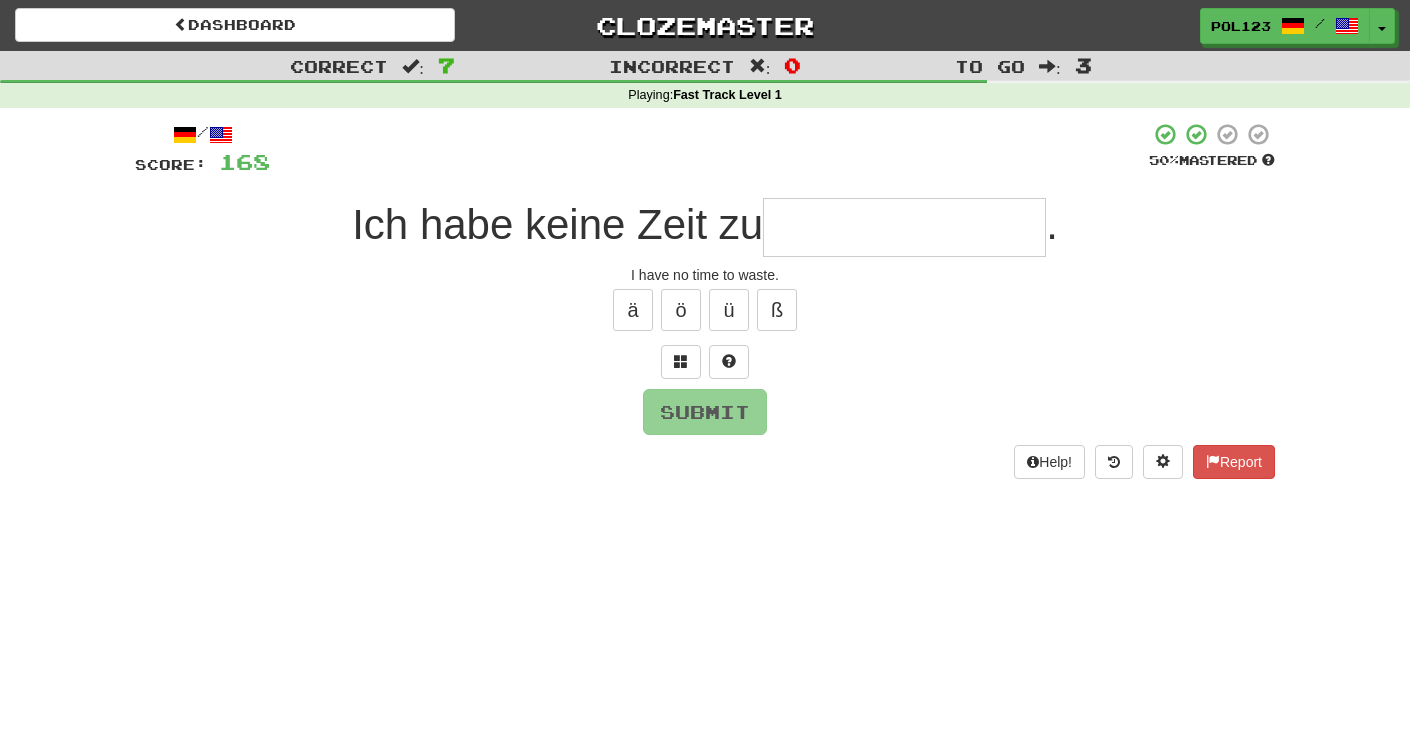 click on "I have no time to waste." at bounding box center [705, 275] 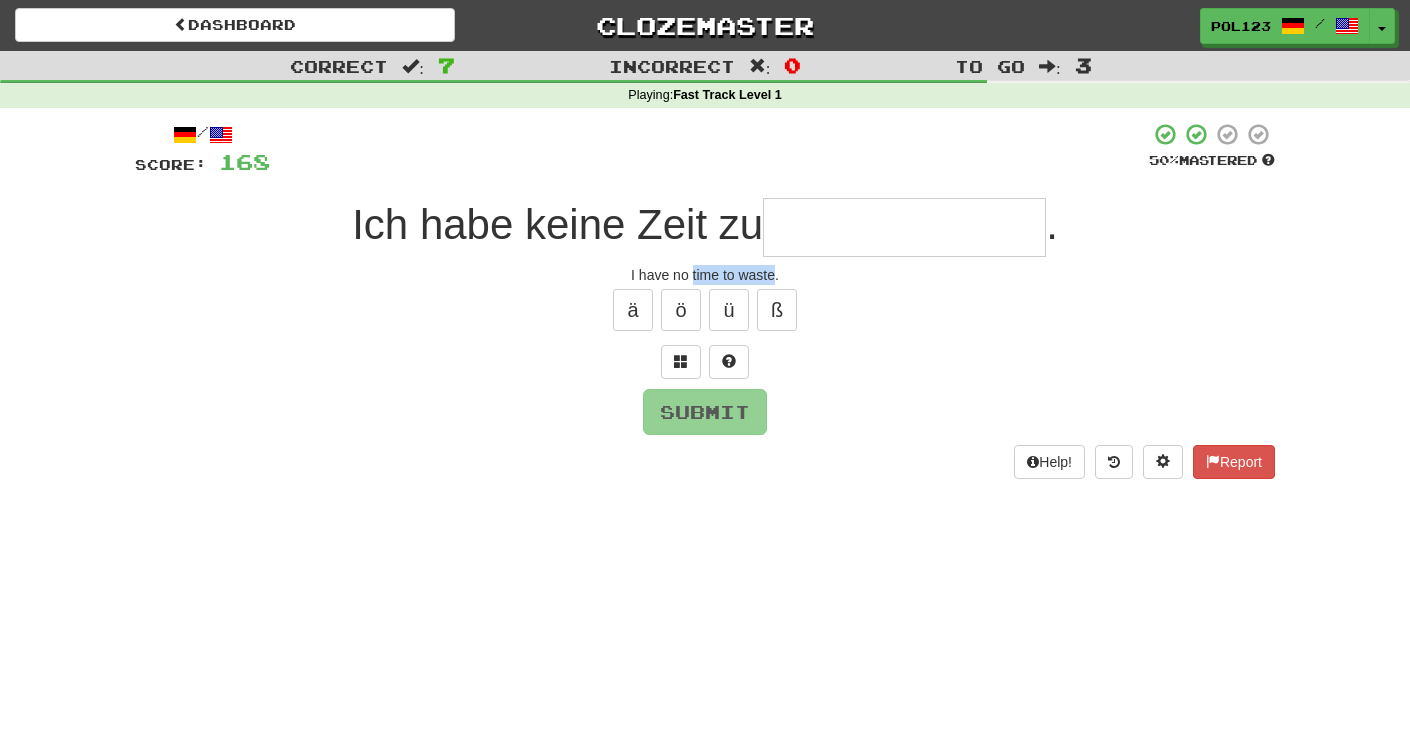 drag, startPoint x: 695, startPoint y: 277, endPoint x: 762, endPoint y: 282, distance: 67.18631 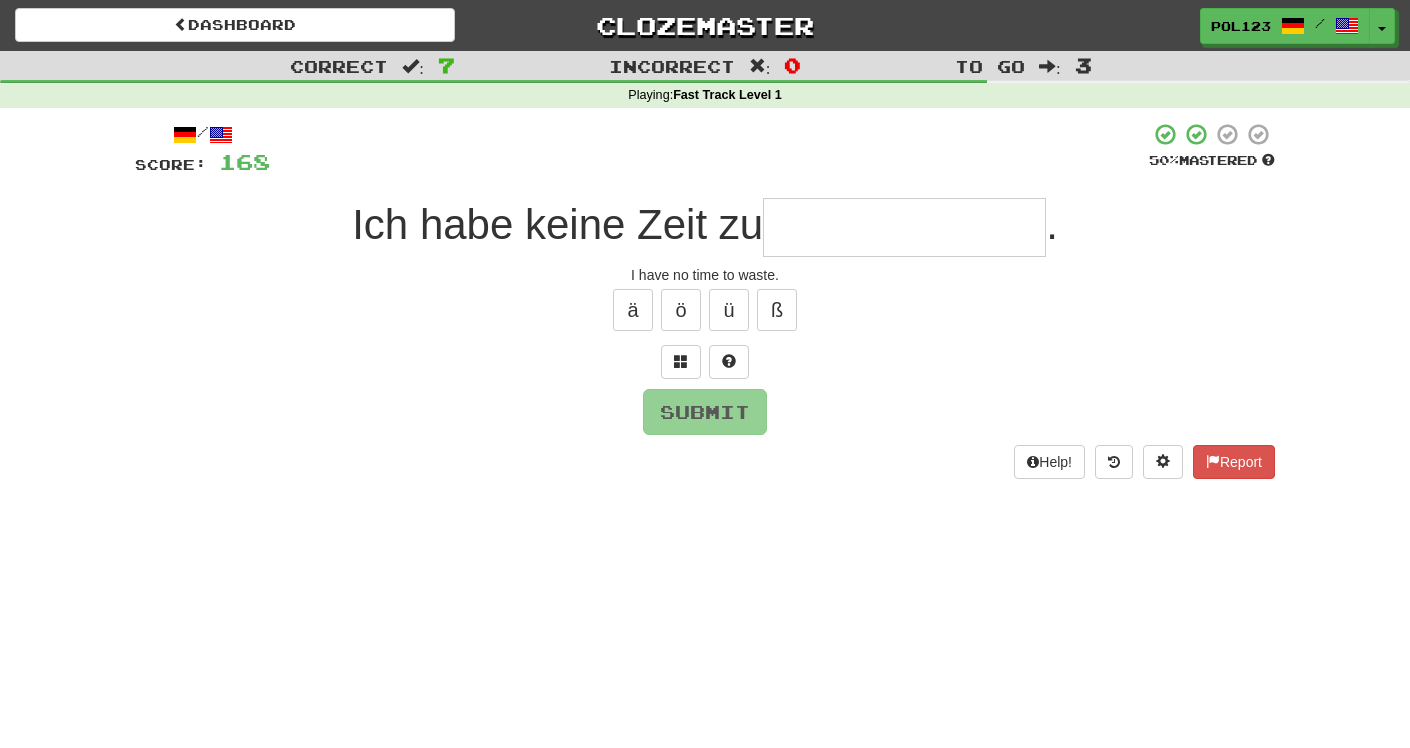 click at bounding box center (904, 227) 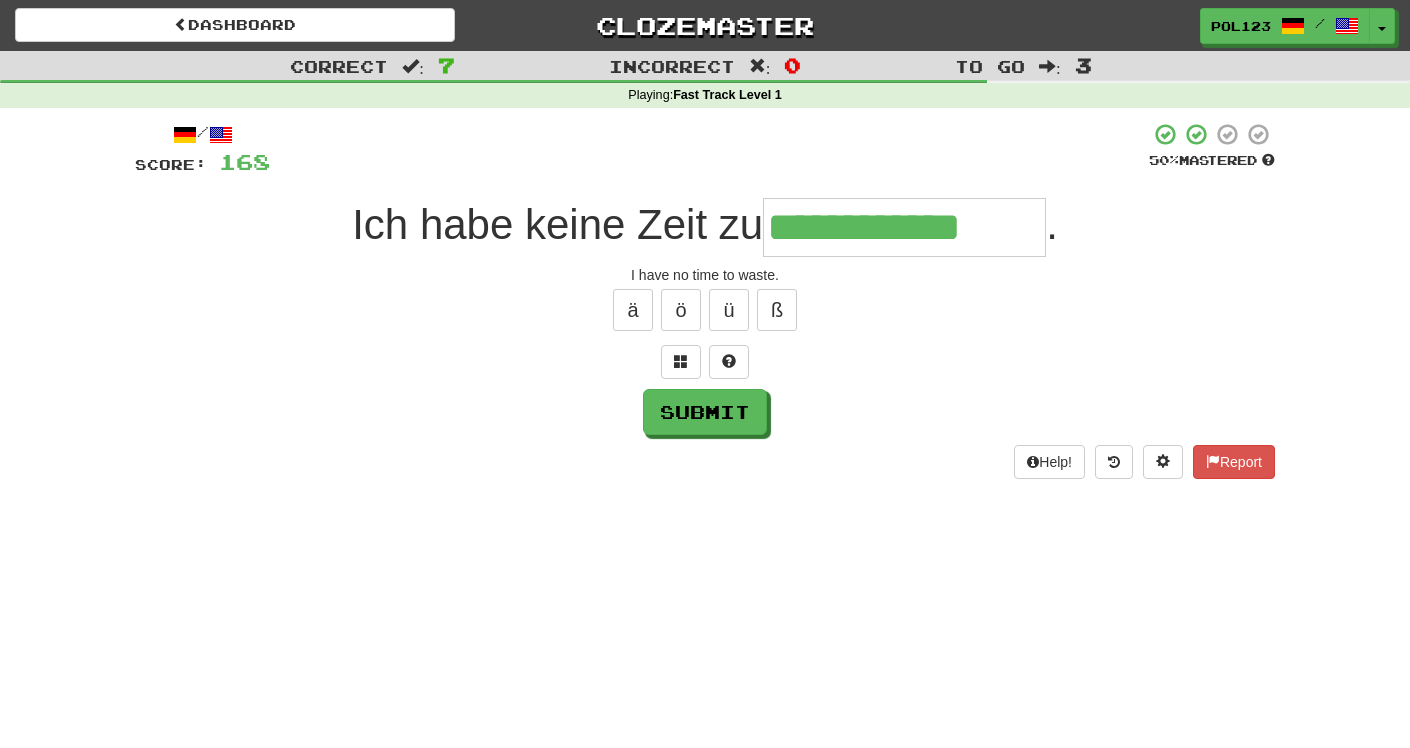 type on "**********" 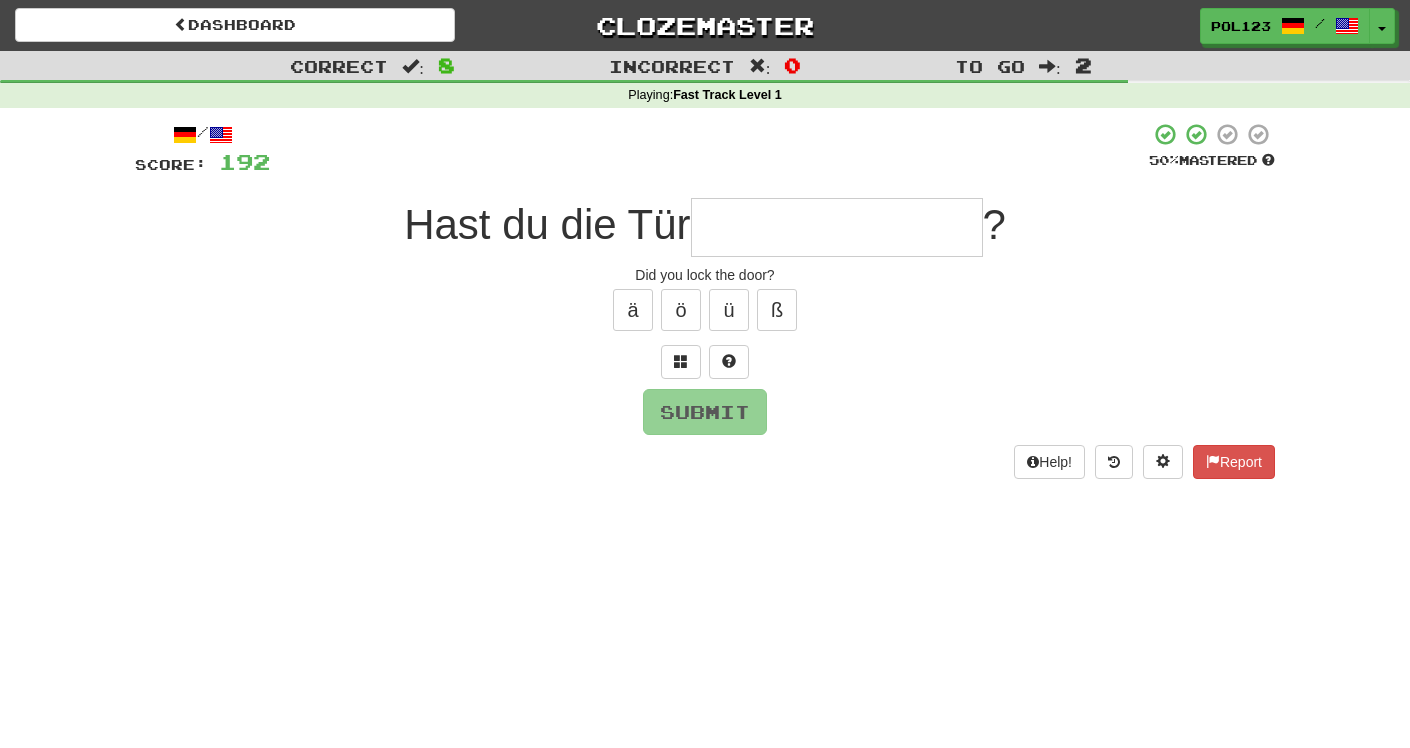 type on "*" 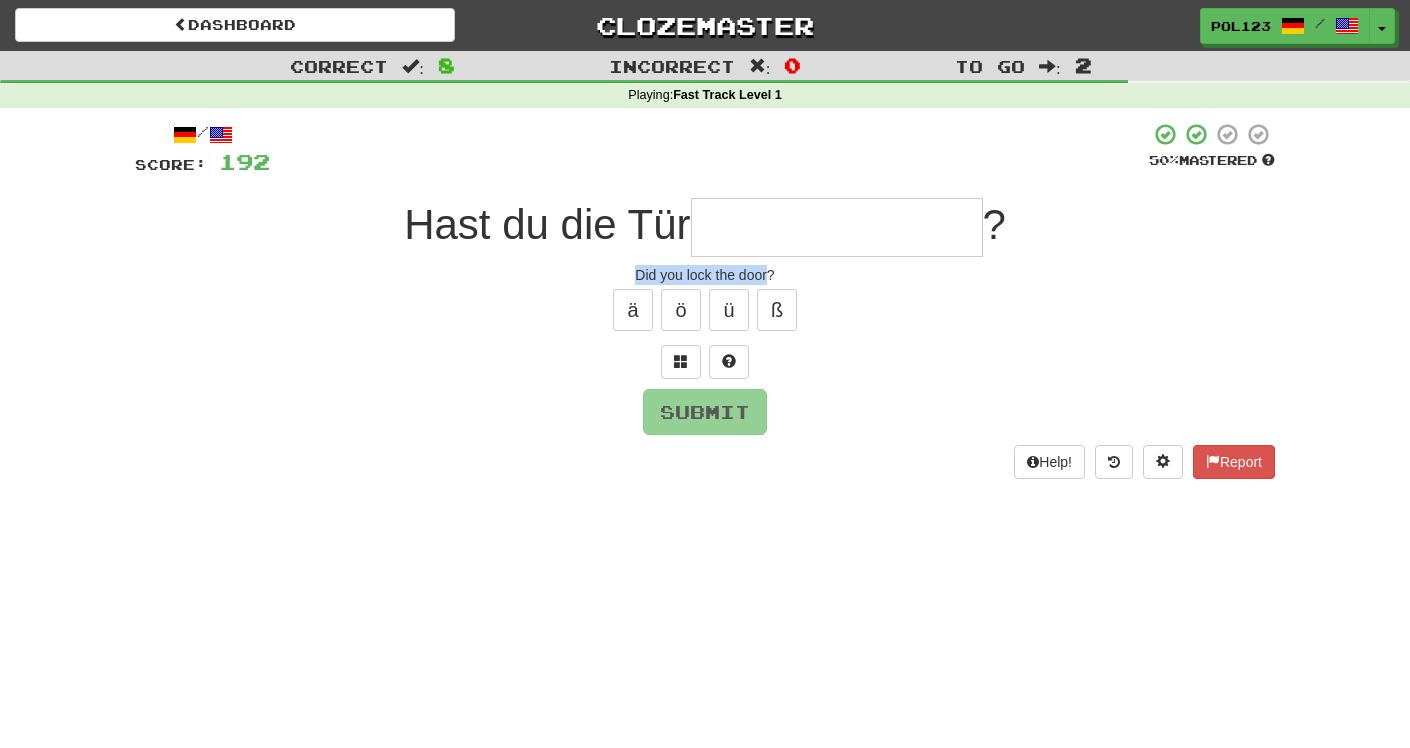 drag, startPoint x: 645, startPoint y: 283, endPoint x: 750, endPoint y: 275, distance: 105.30432 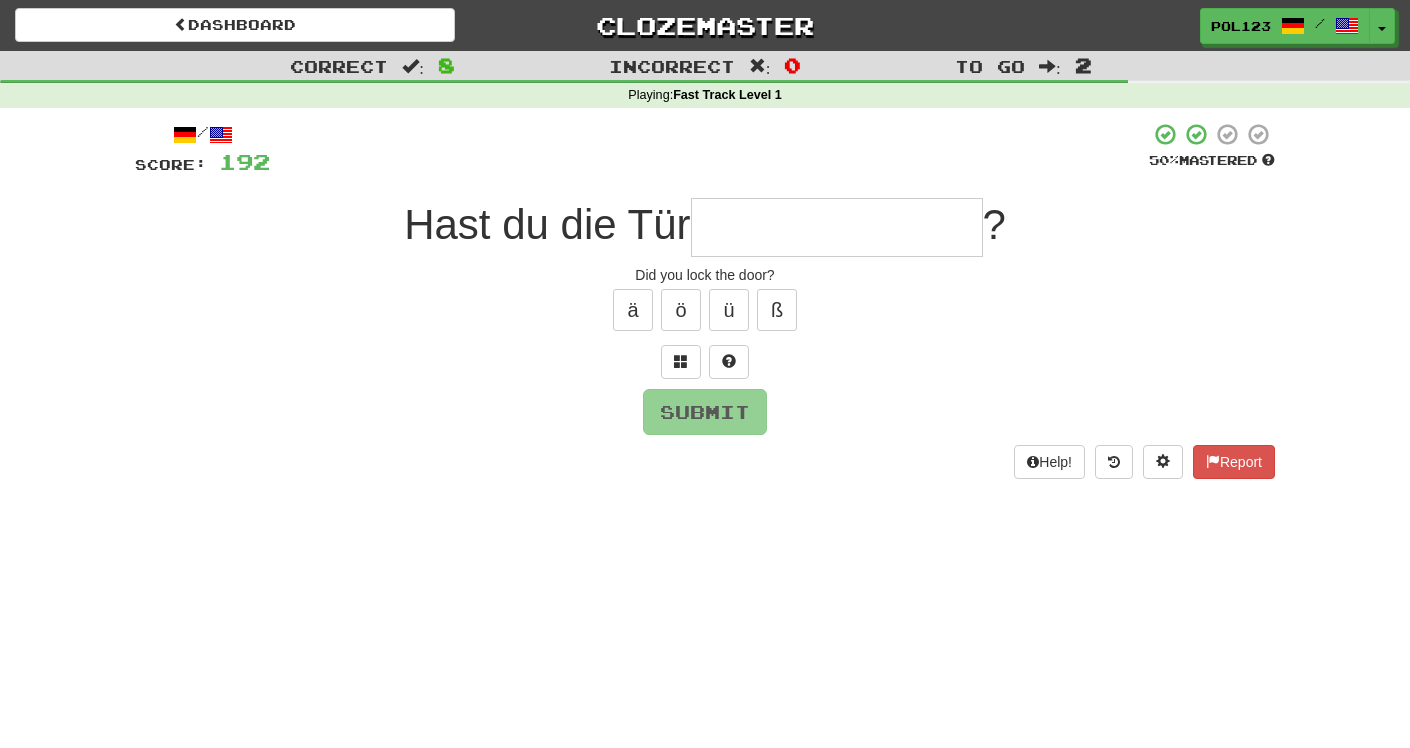 click at bounding box center [837, 227] 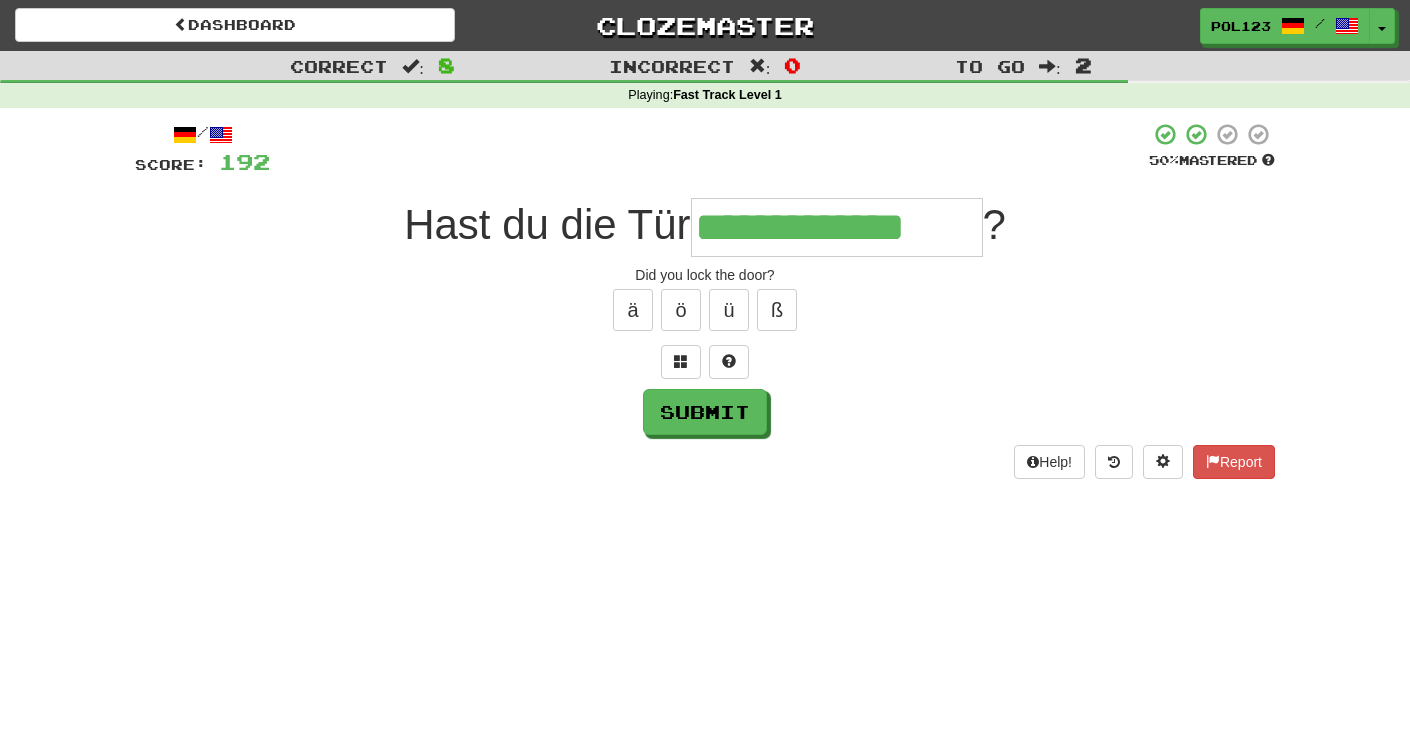 type on "**********" 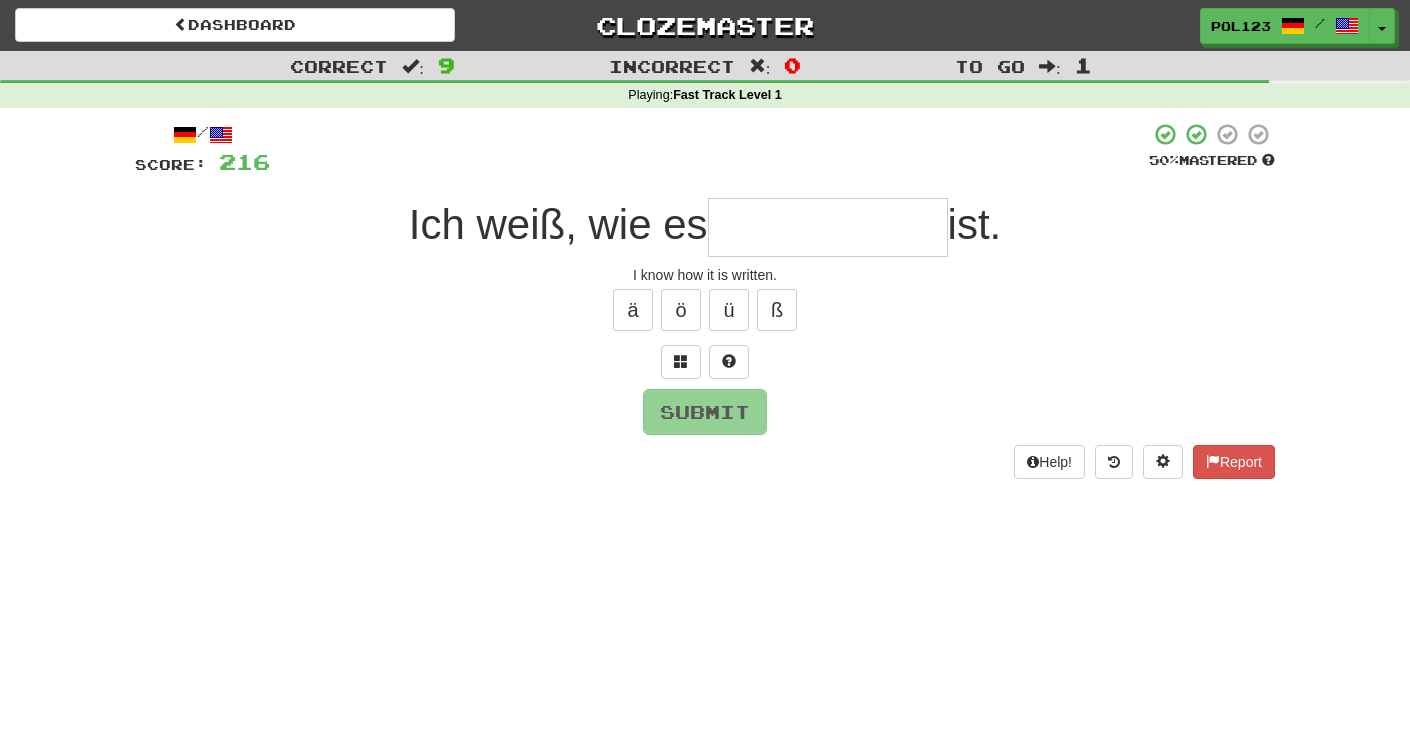 click on "I know how it is written." at bounding box center (705, 275) 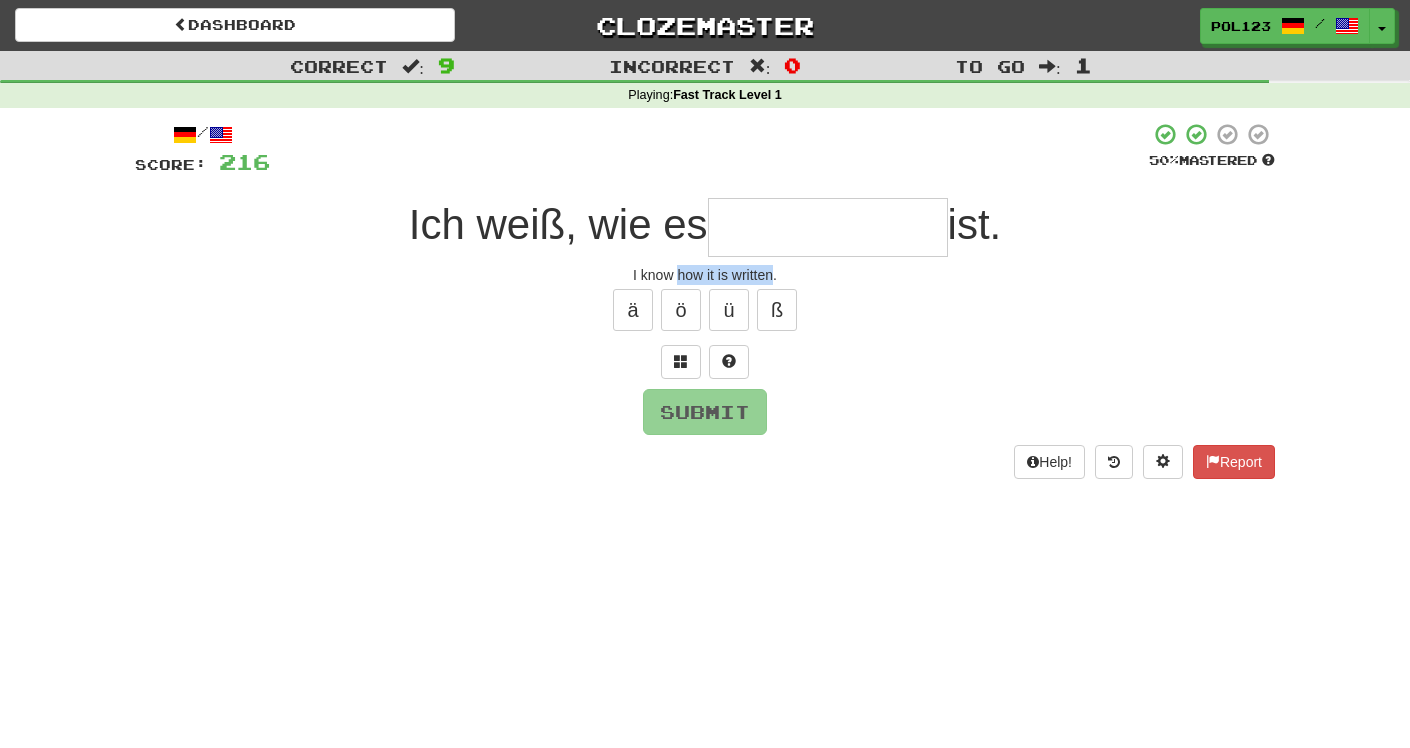 drag, startPoint x: 681, startPoint y: 280, endPoint x: 749, endPoint y: 283, distance: 68.06615 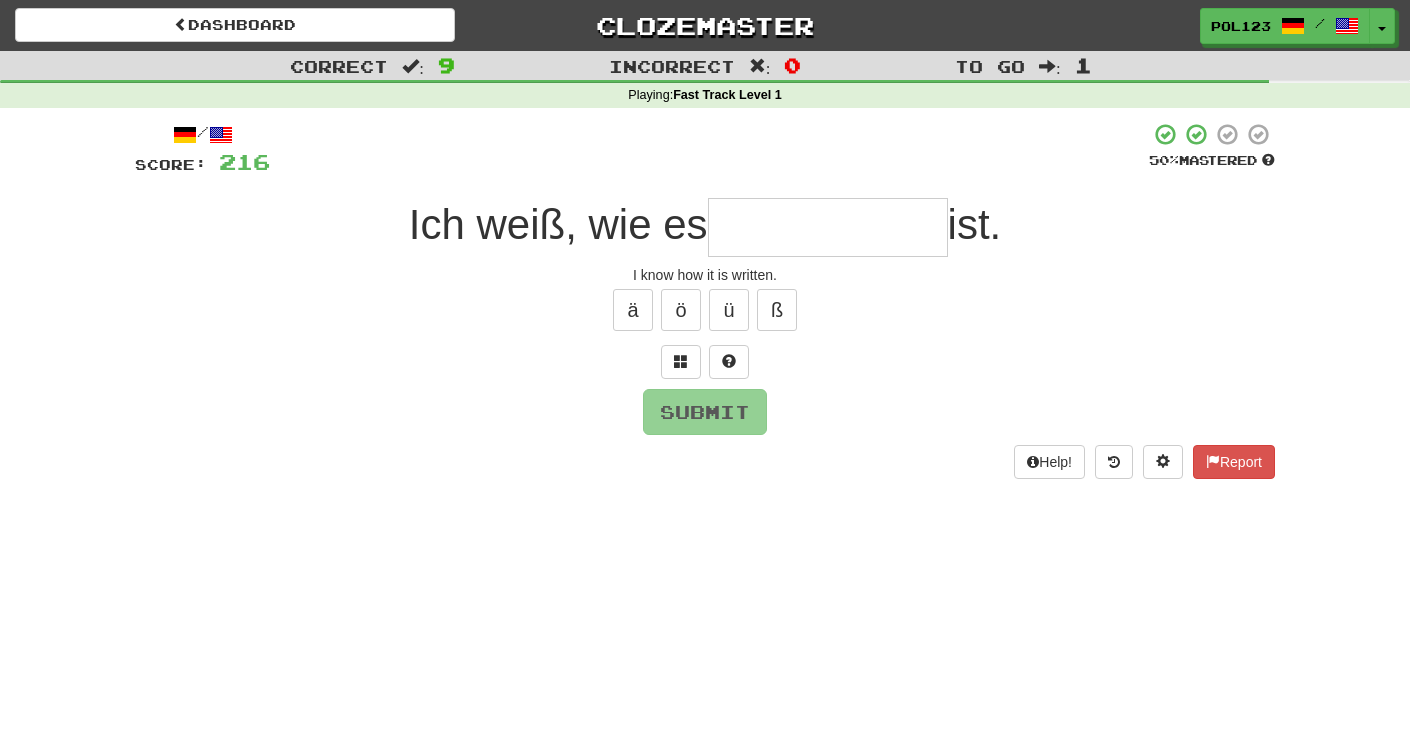 click at bounding box center (828, 227) 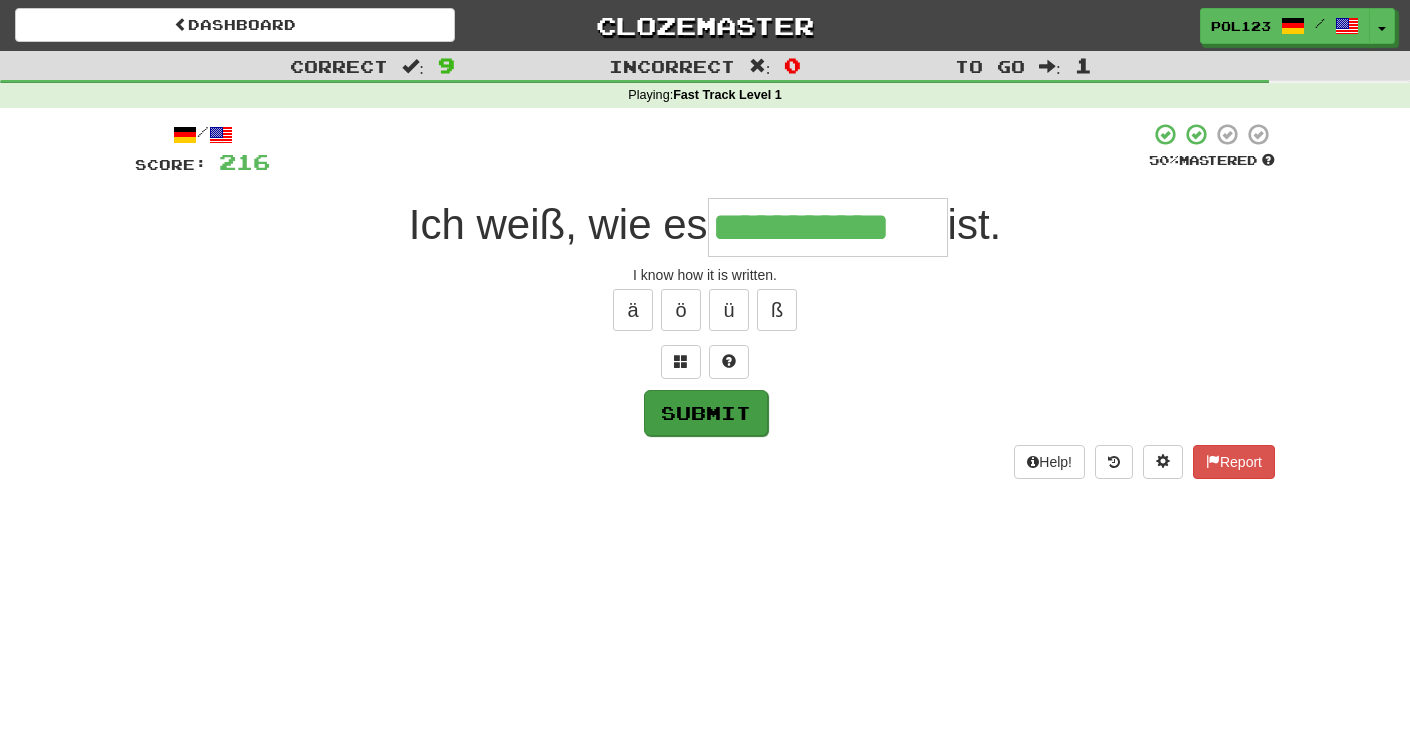 type on "**********" 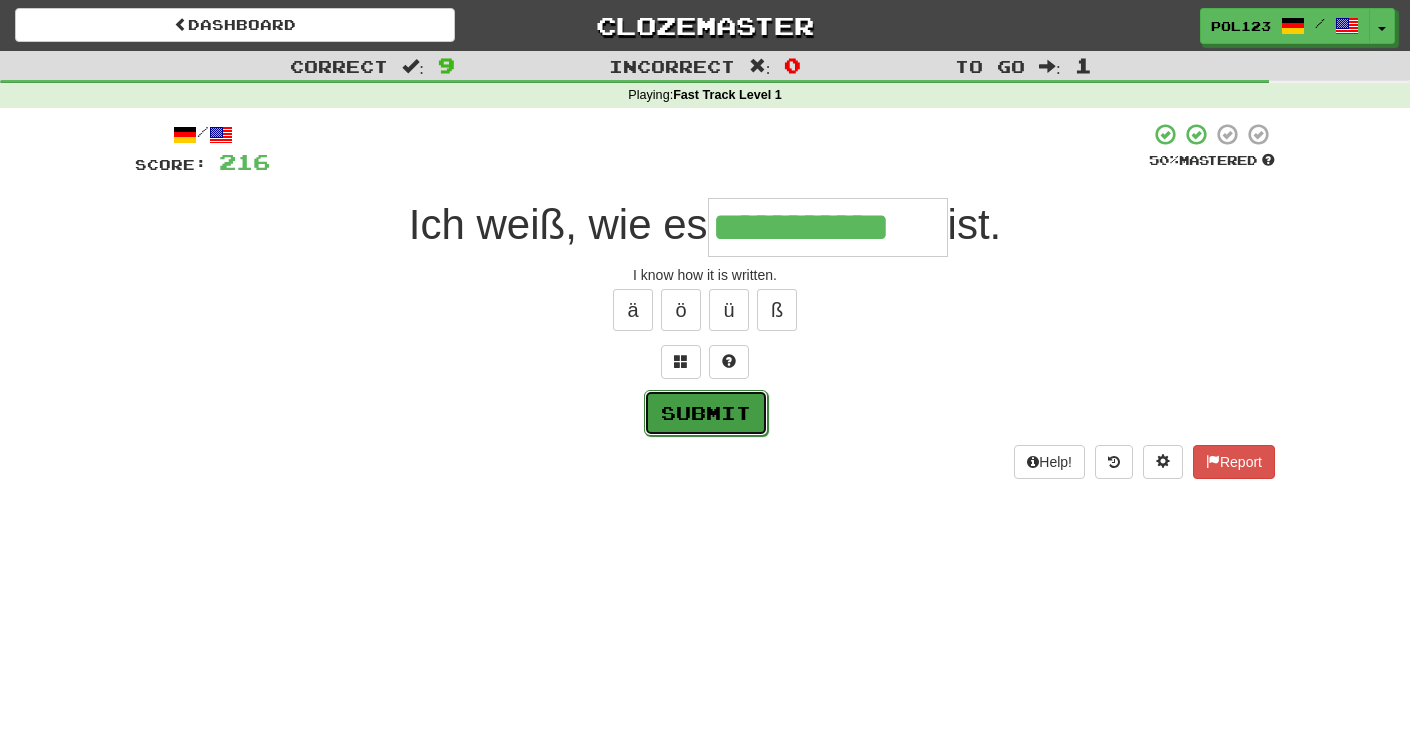 click on "Submit" at bounding box center [706, 413] 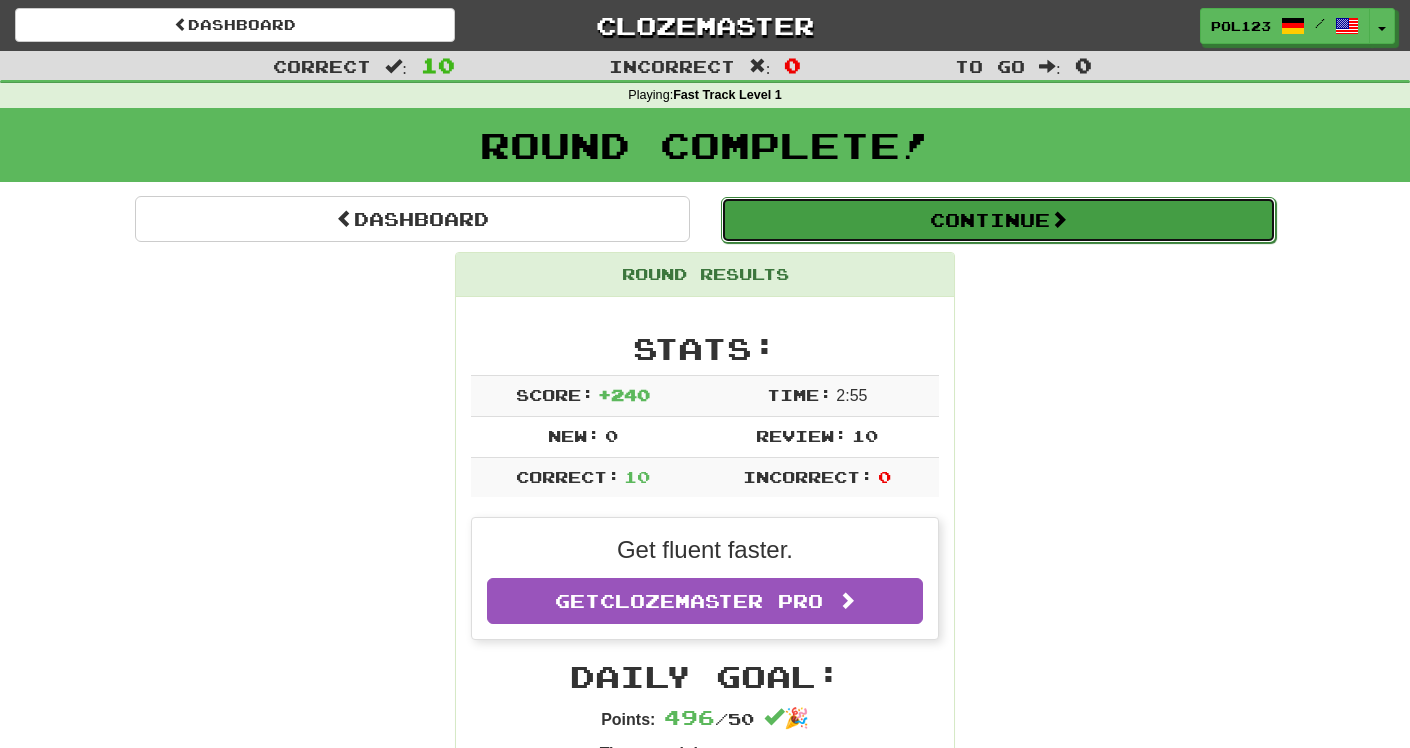 click on "Continue" at bounding box center [998, 220] 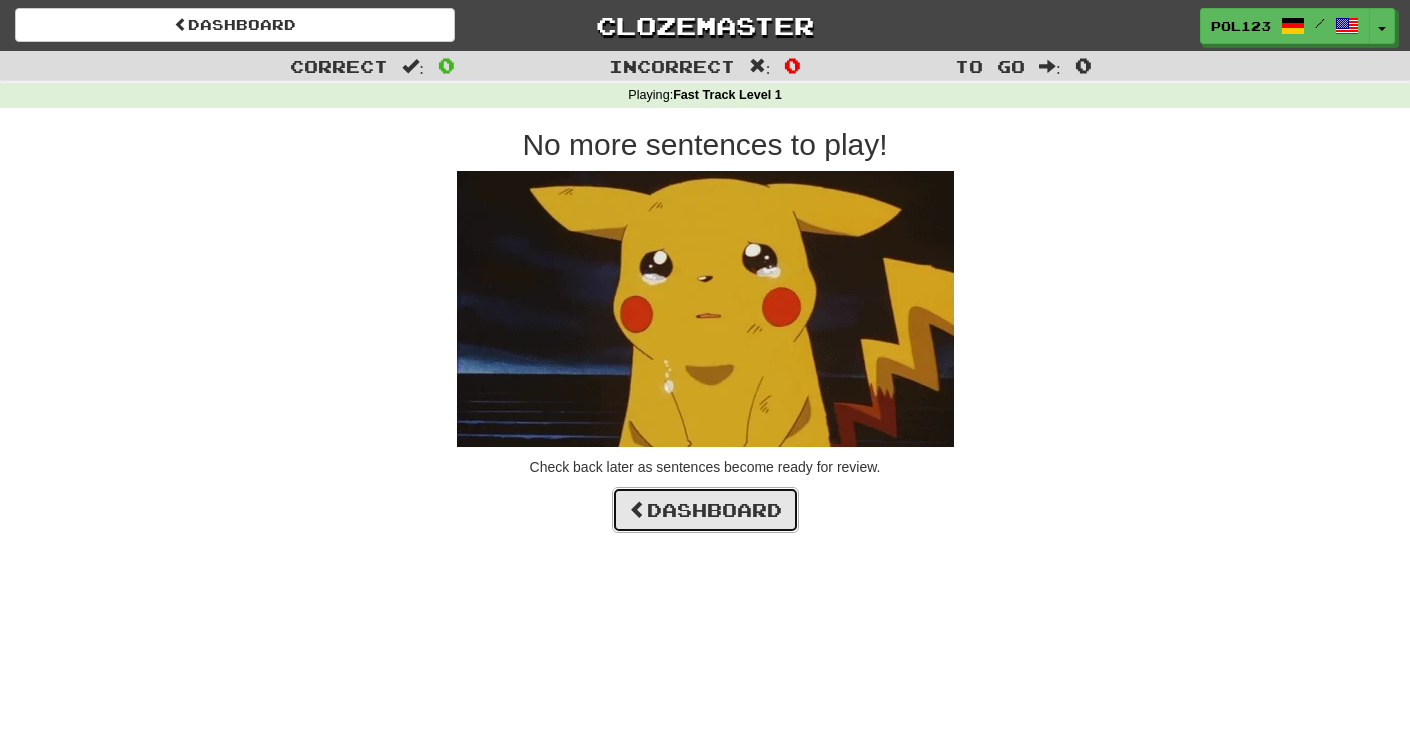 click on "Dashboard" at bounding box center (705, 510) 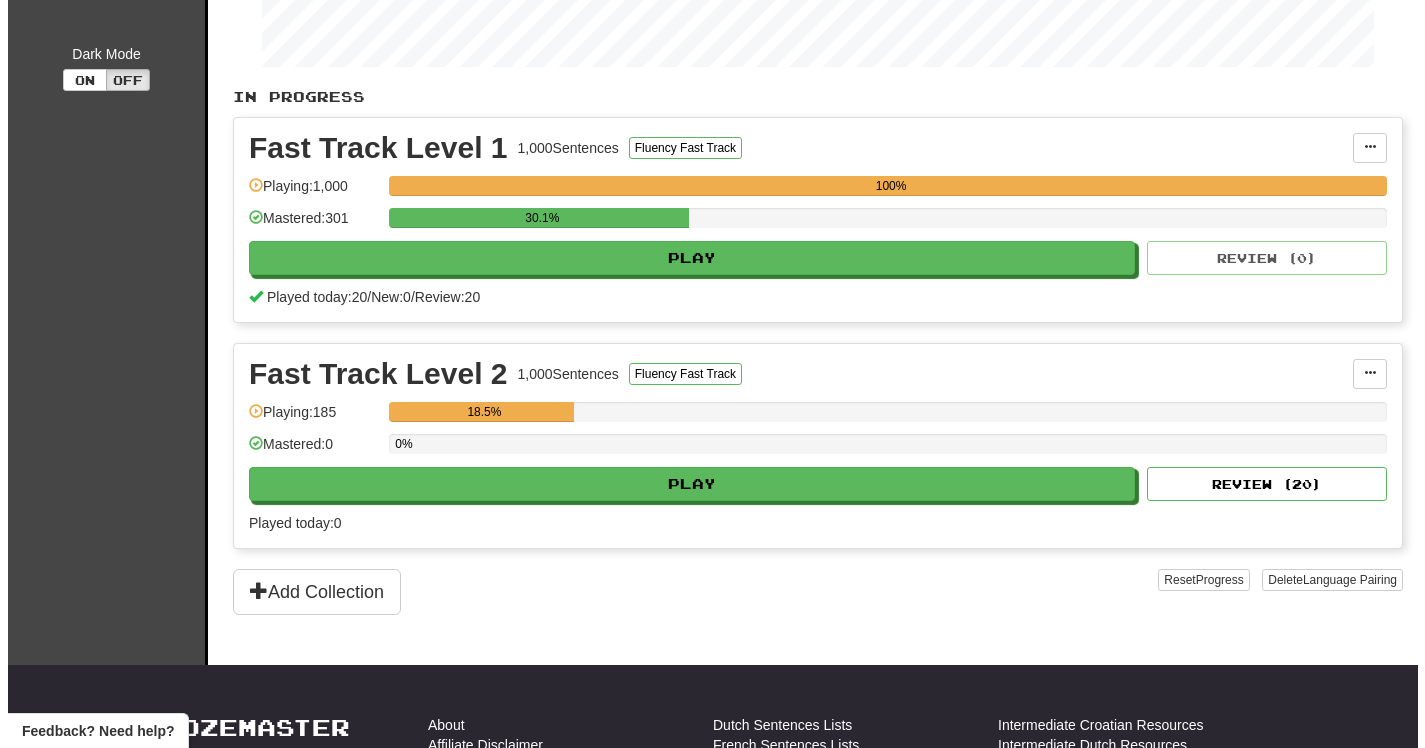 scroll, scrollTop: 359, scrollLeft: 0, axis: vertical 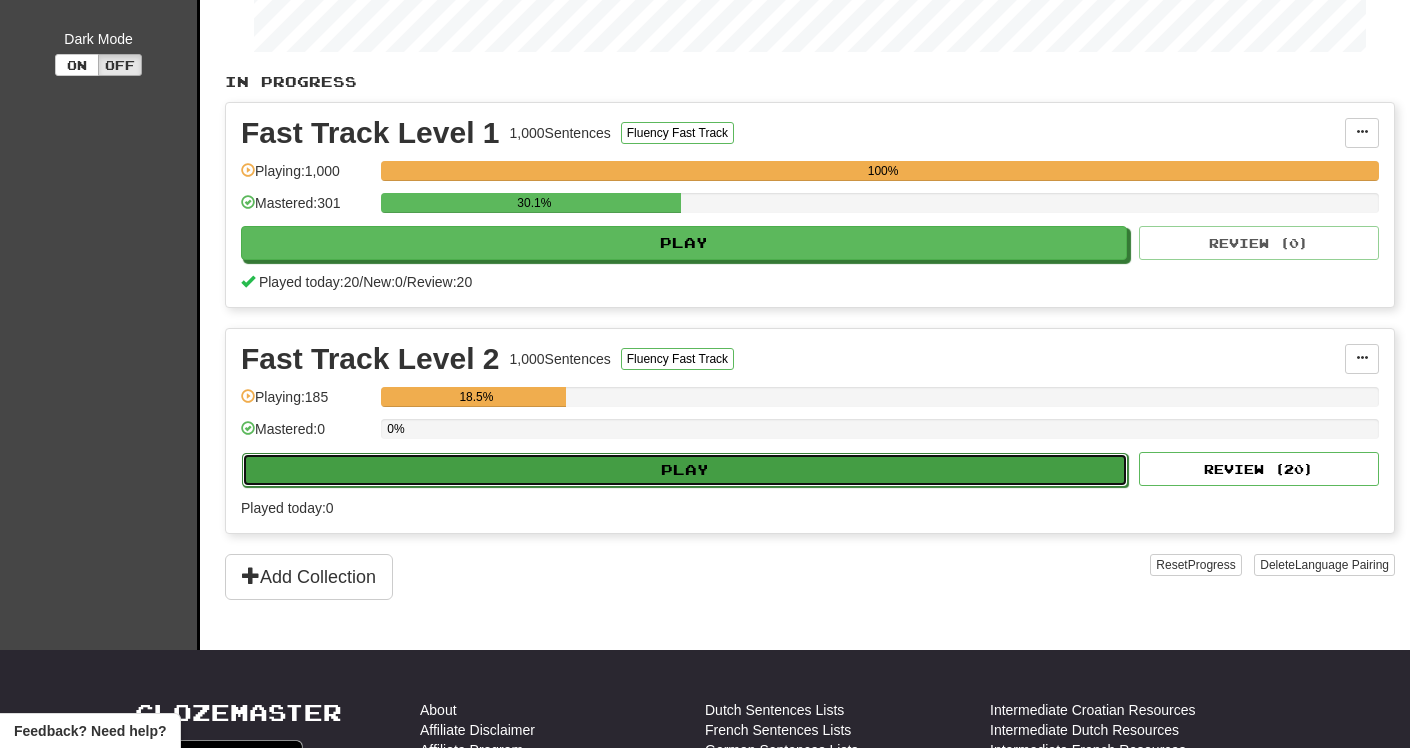 click on "Play" at bounding box center (685, 470) 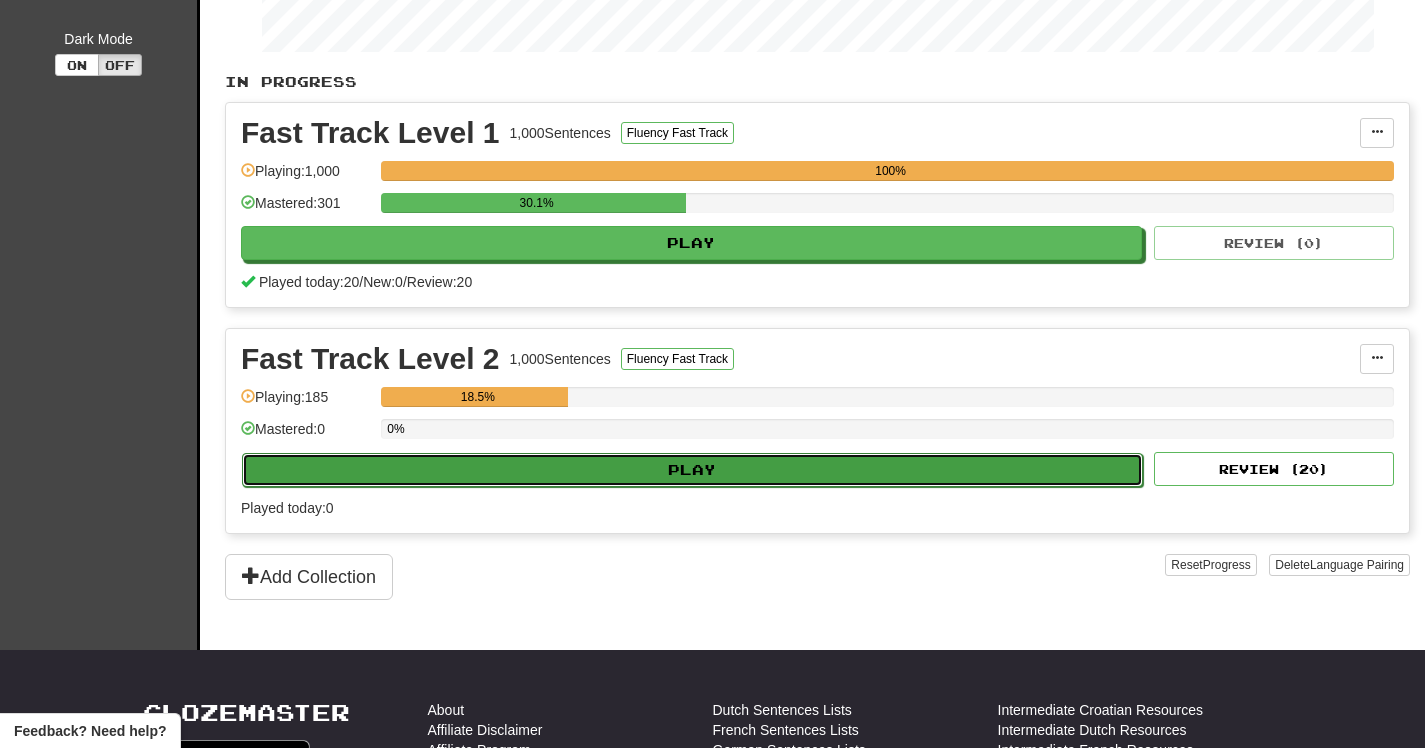 select on "**" 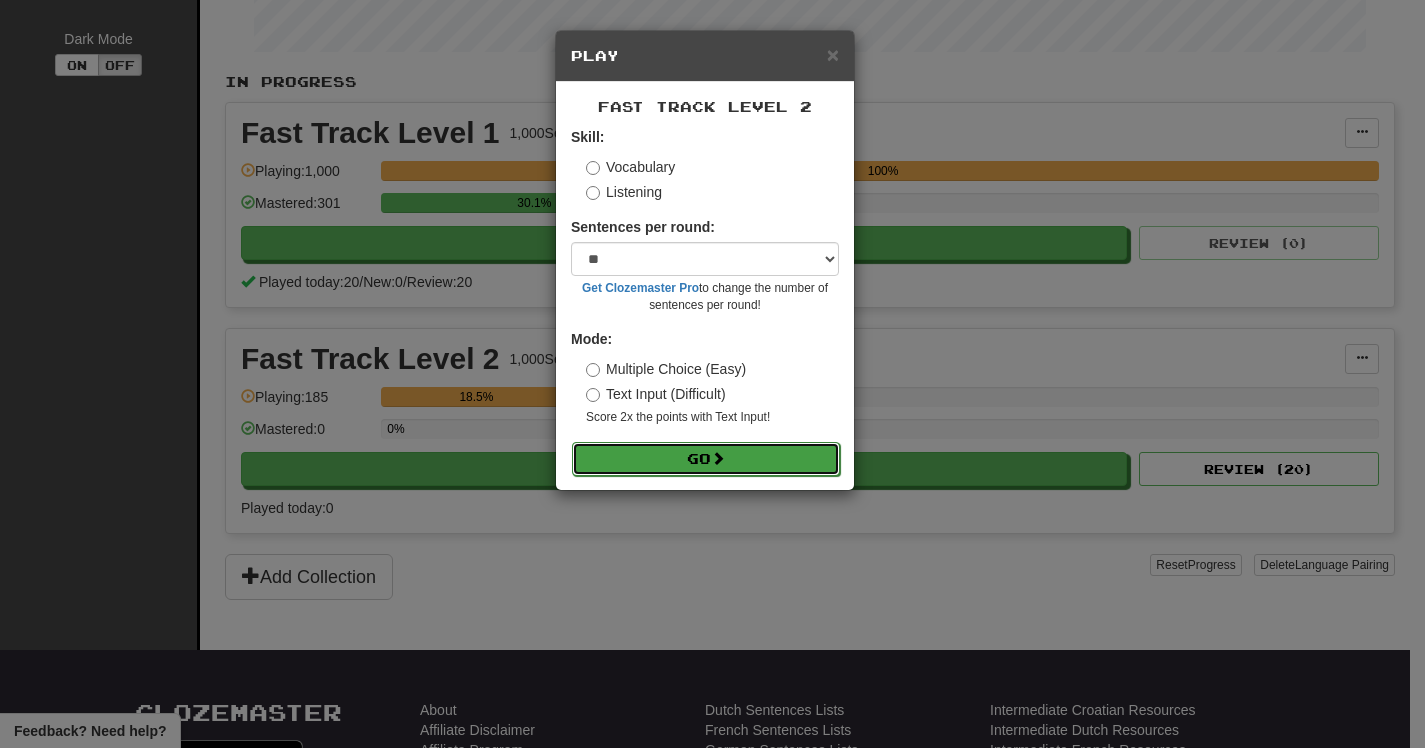click on "Go" at bounding box center [706, 459] 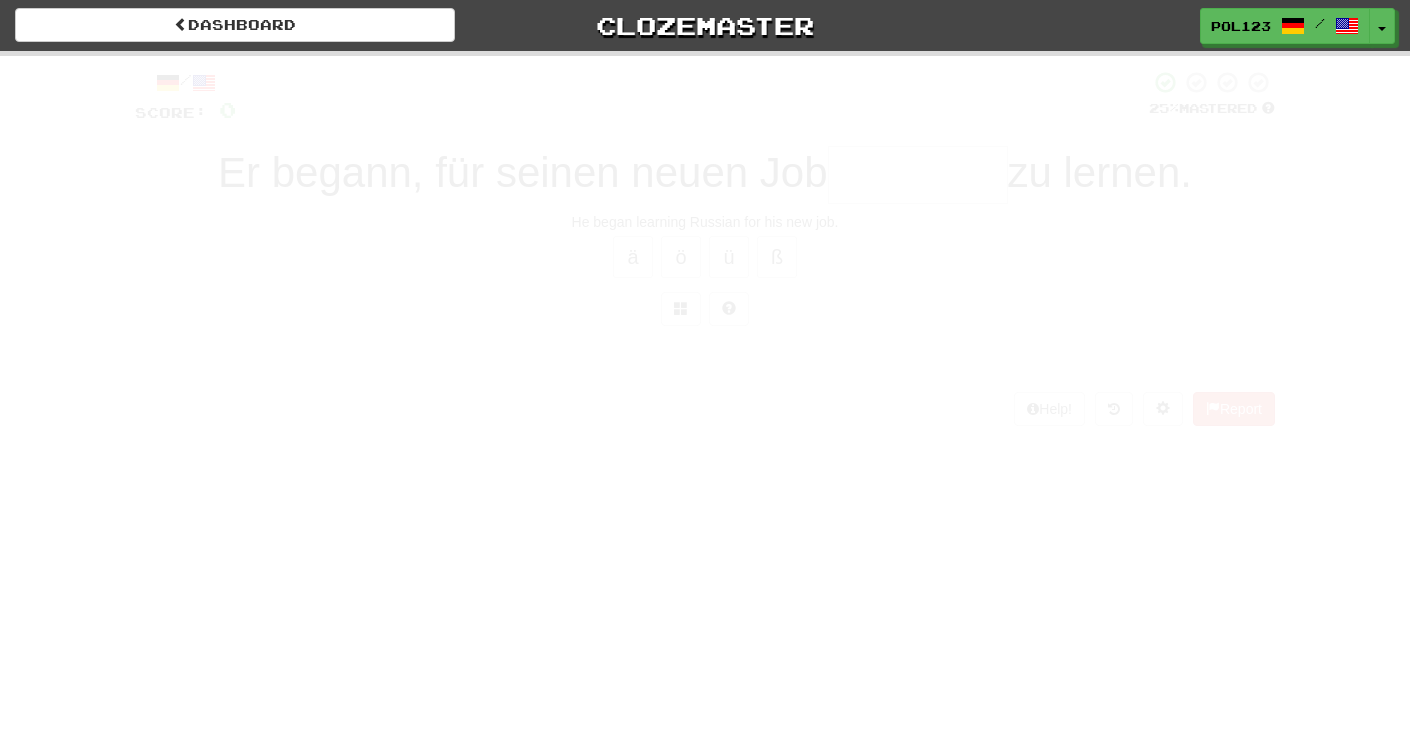 scroll, scrollTop: 0, scrollLeft: 0, axis: both 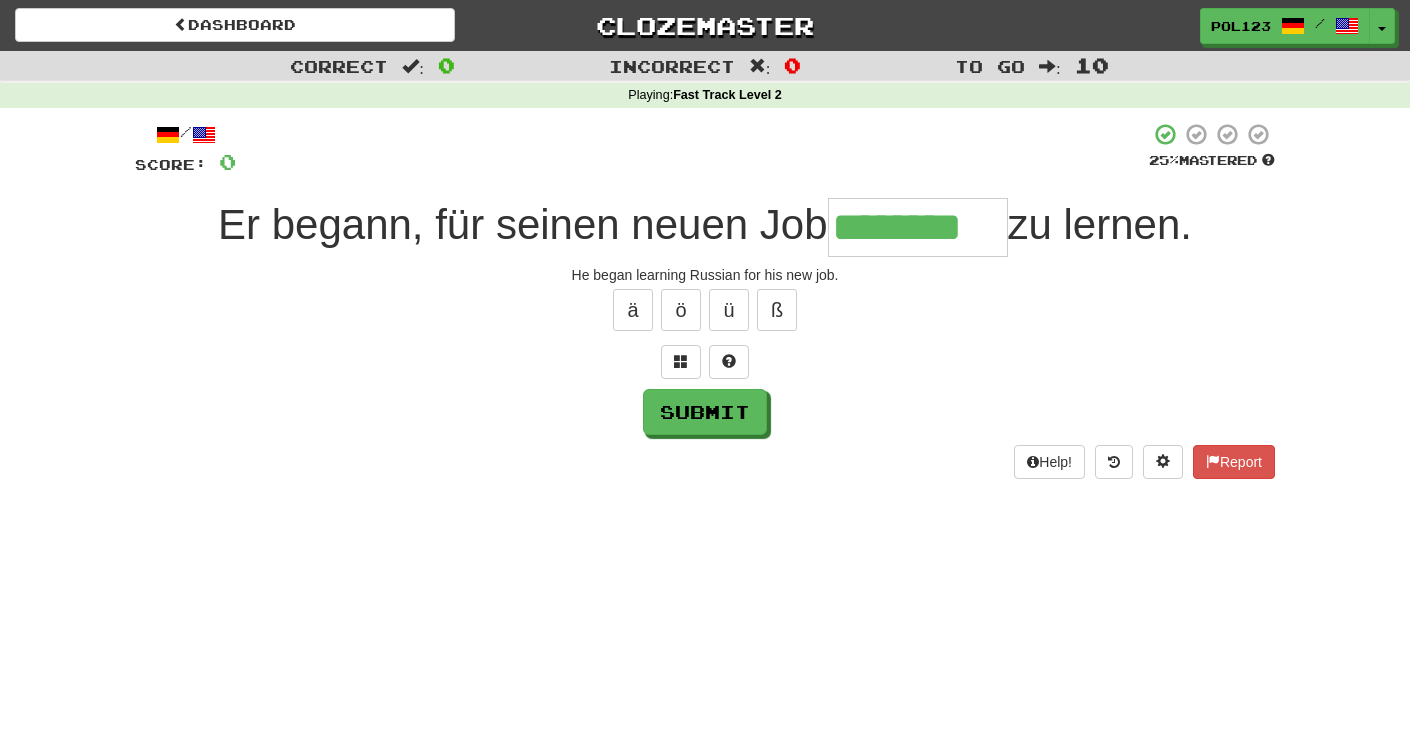 type on "********" 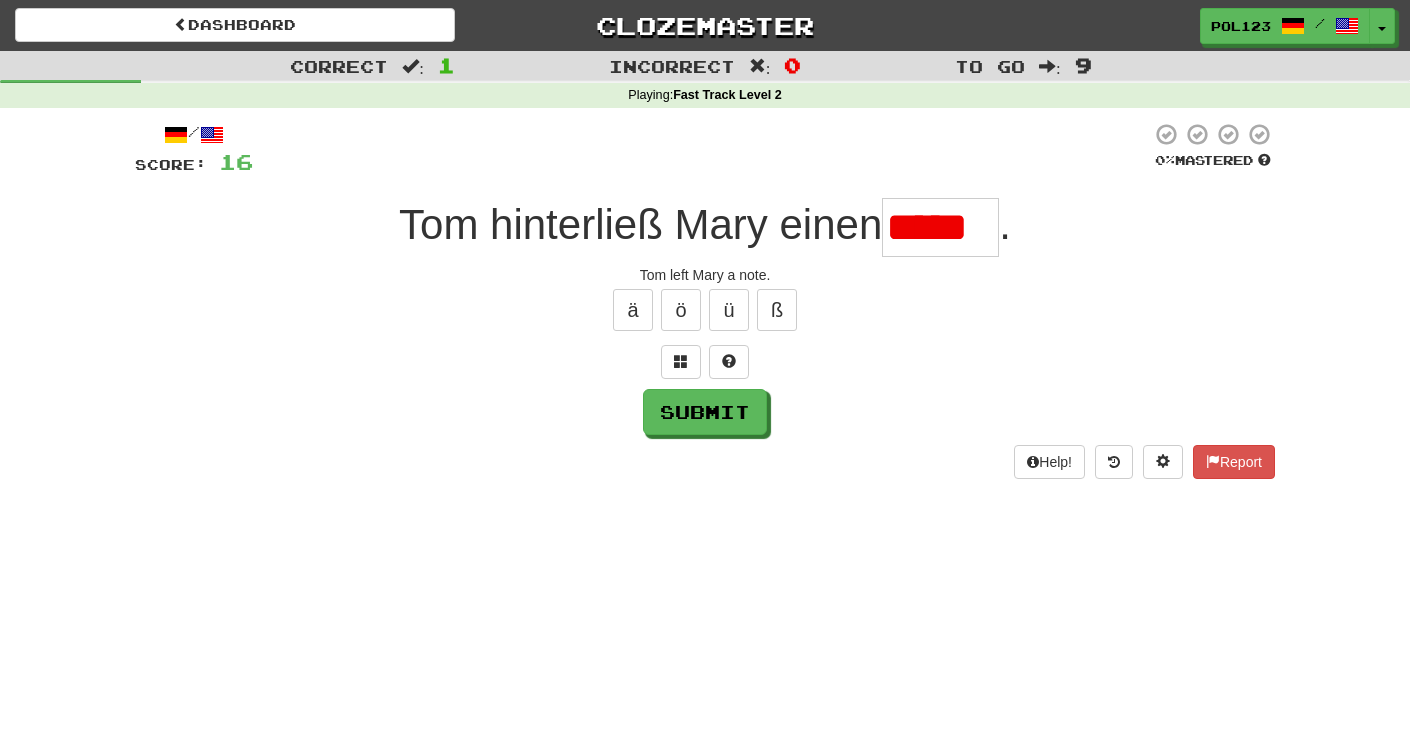 type on "******" 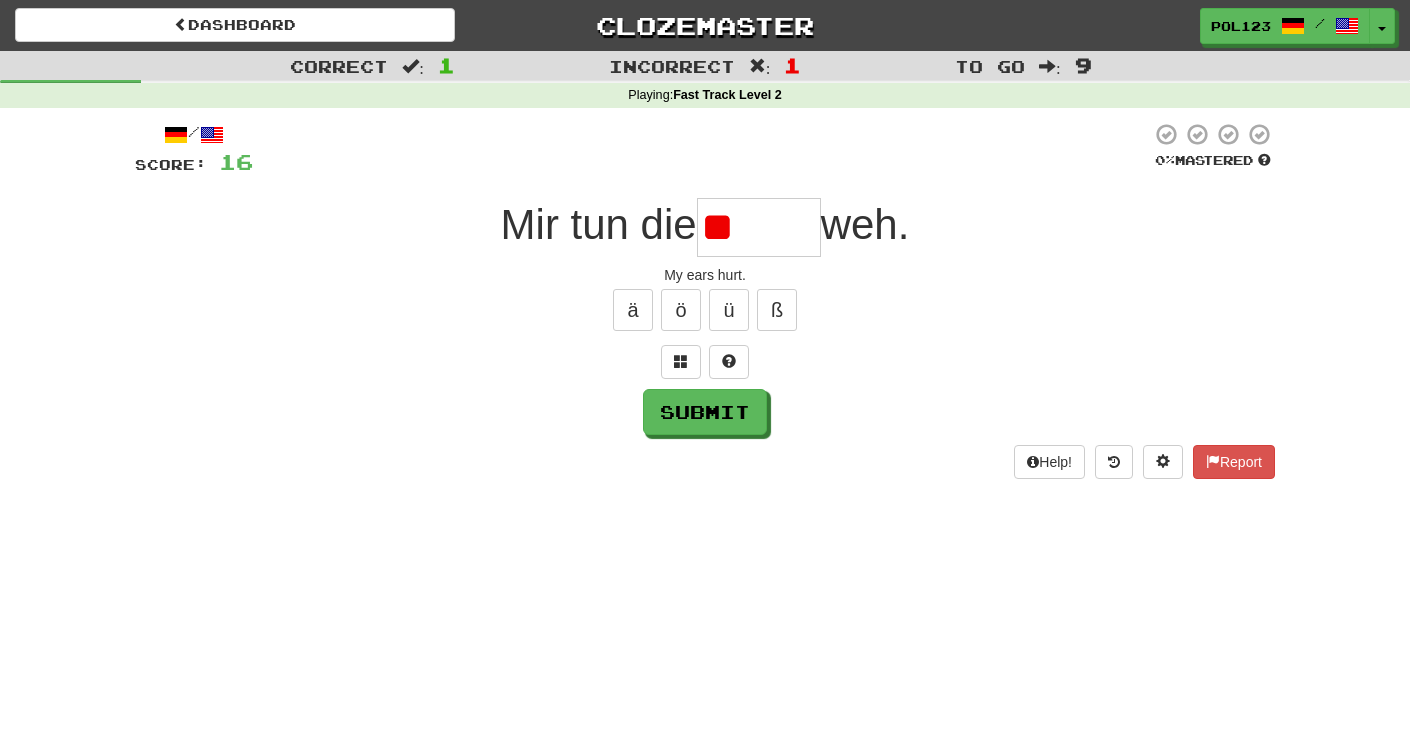 type on "*" 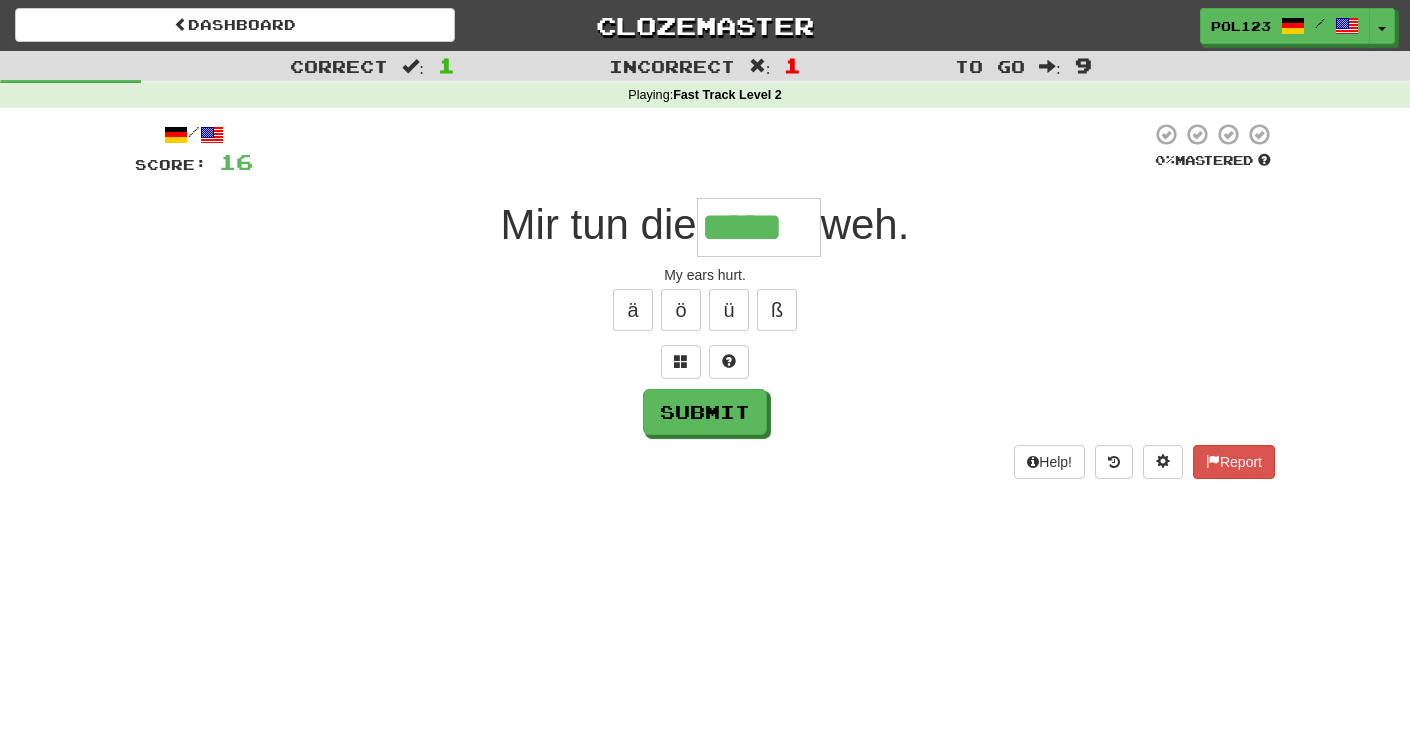type on "*****" 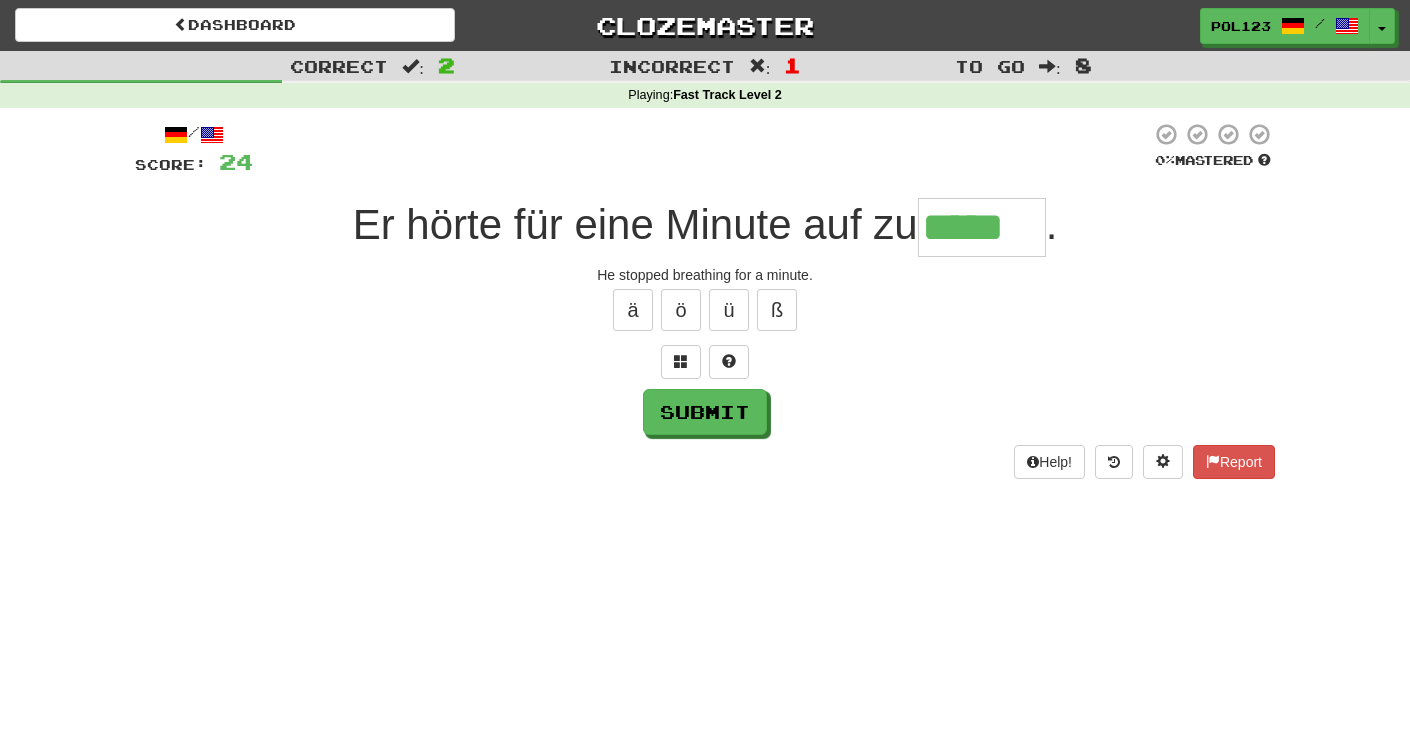scroll, scrollTop: 0, scrollLeft: 2, axis: horizontal 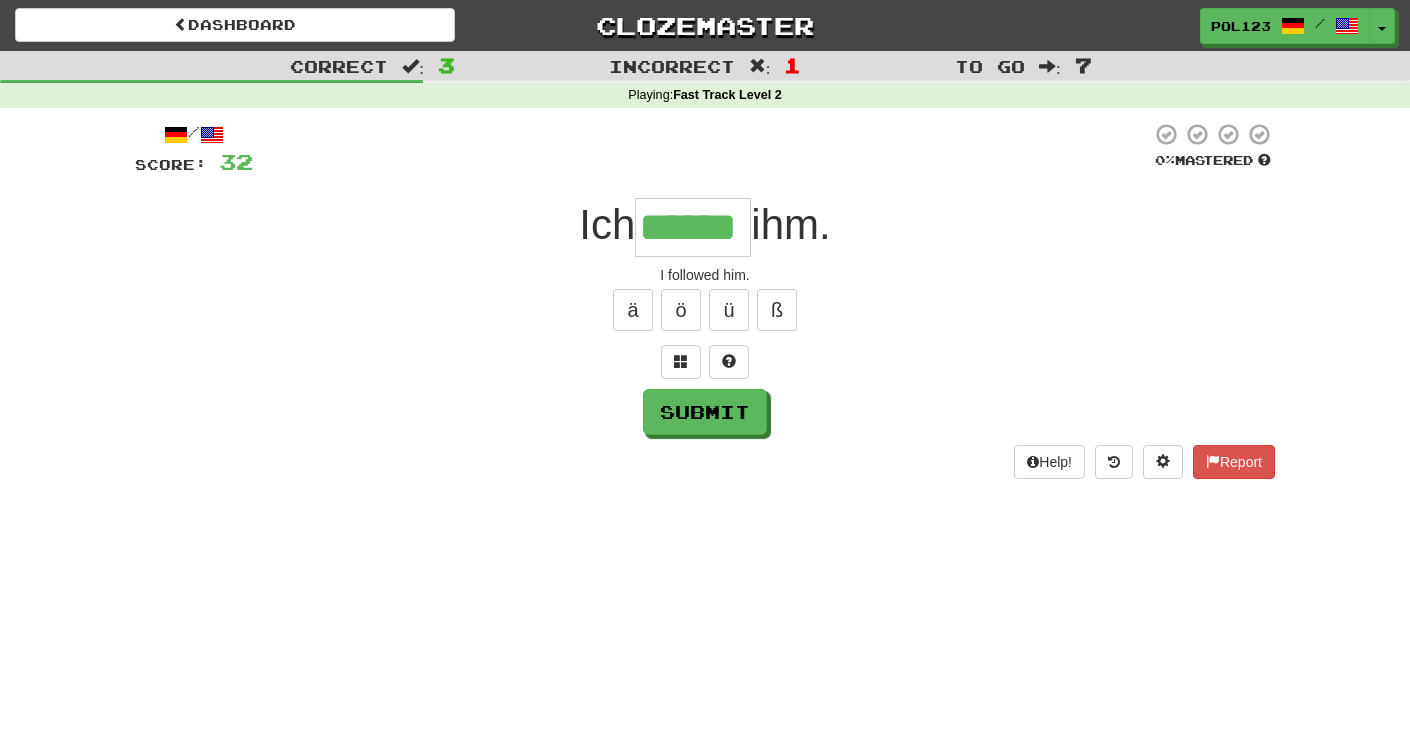 type on "******" 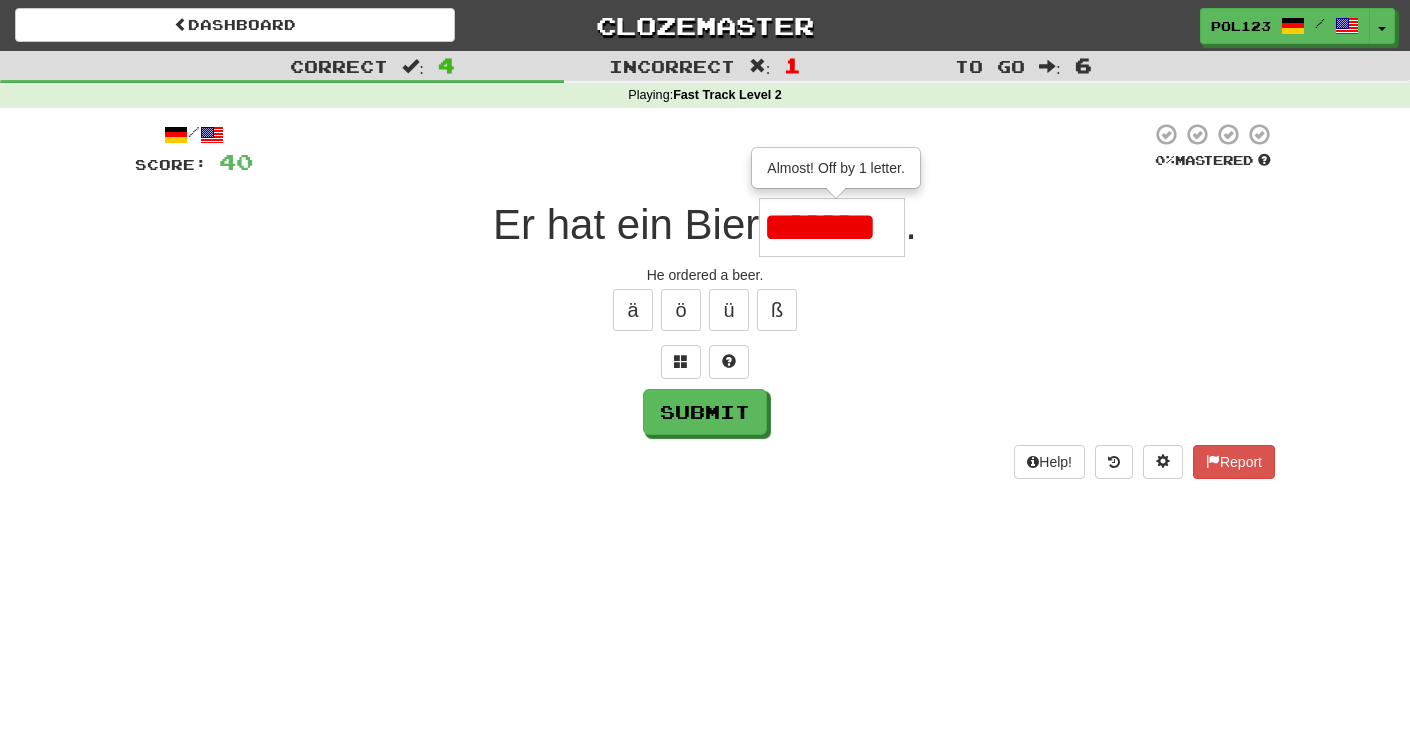 scroll, scrollTop: 0, scrollLeft: 0, axis: both 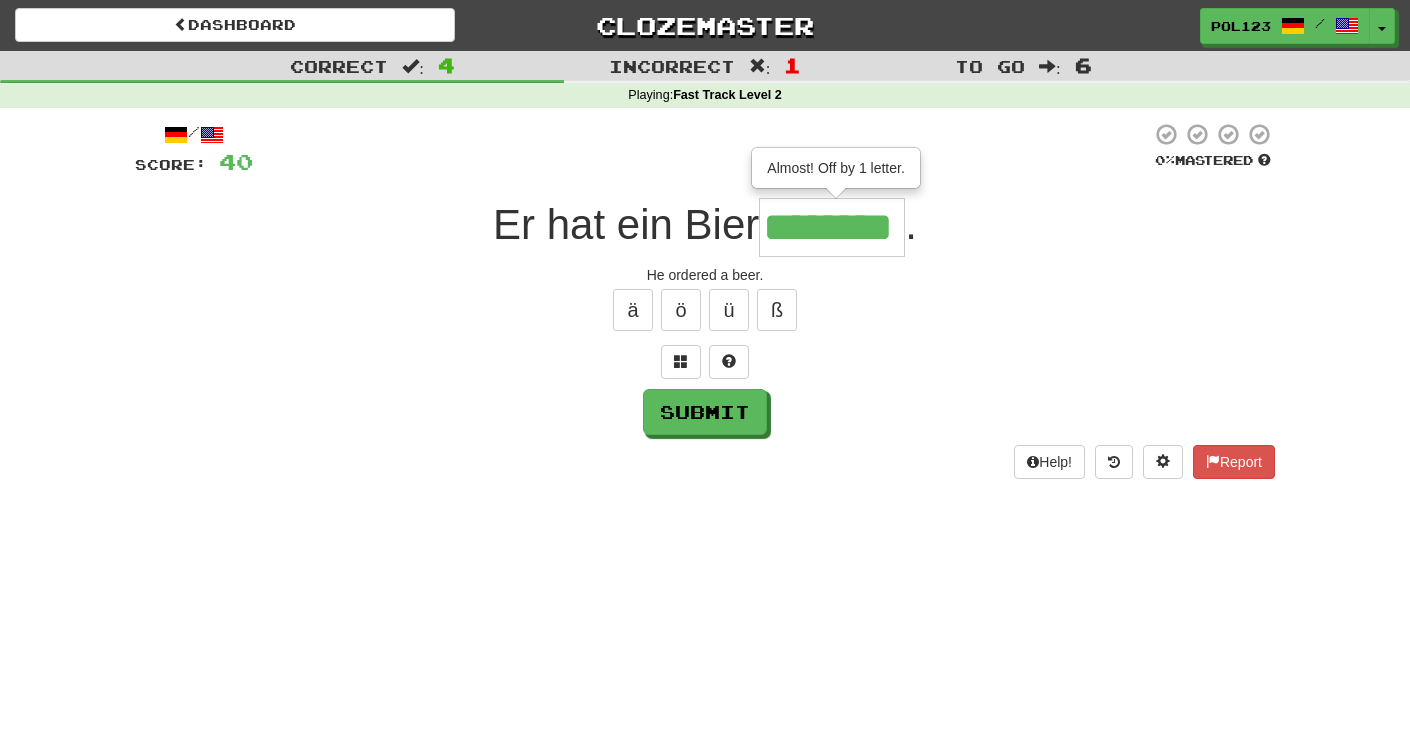 type on "********" 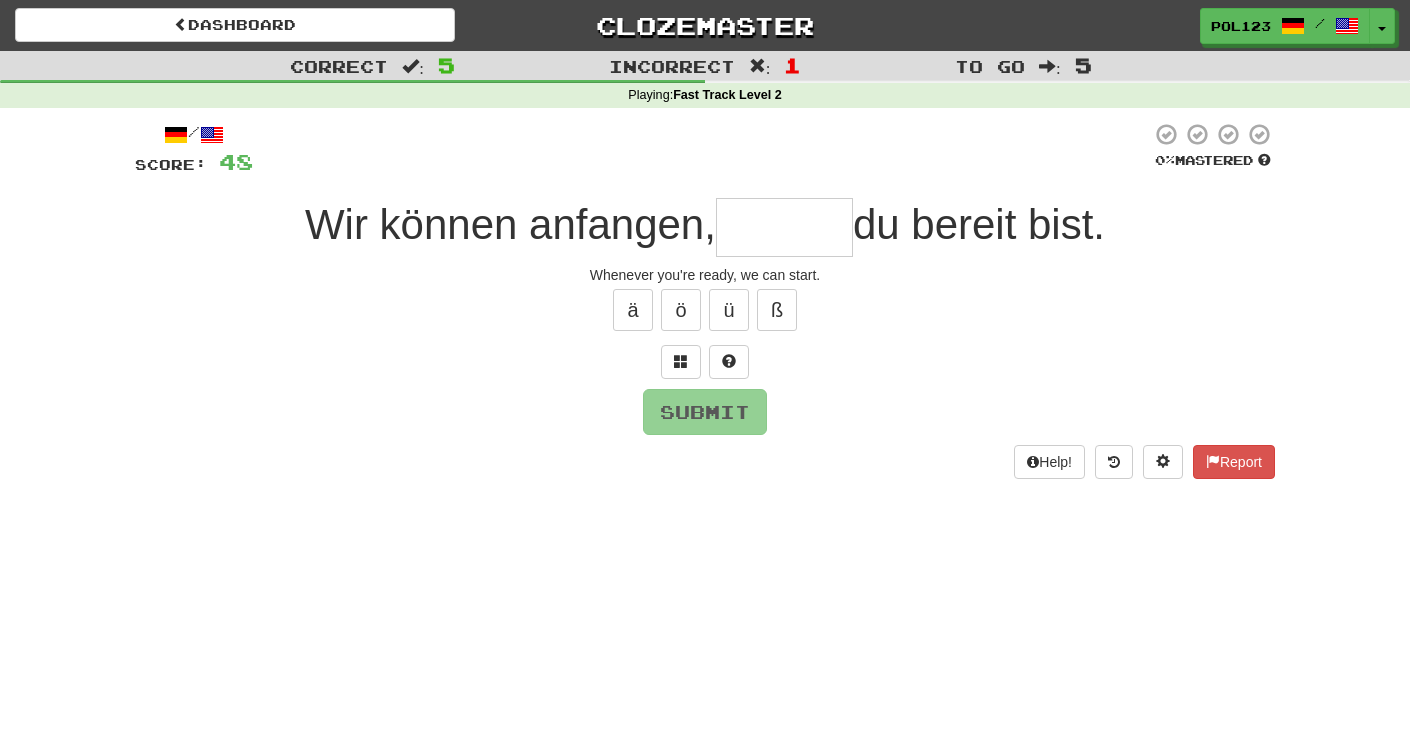 click on "Whenever you're ready, we can start." at bounding box center (705, 275) 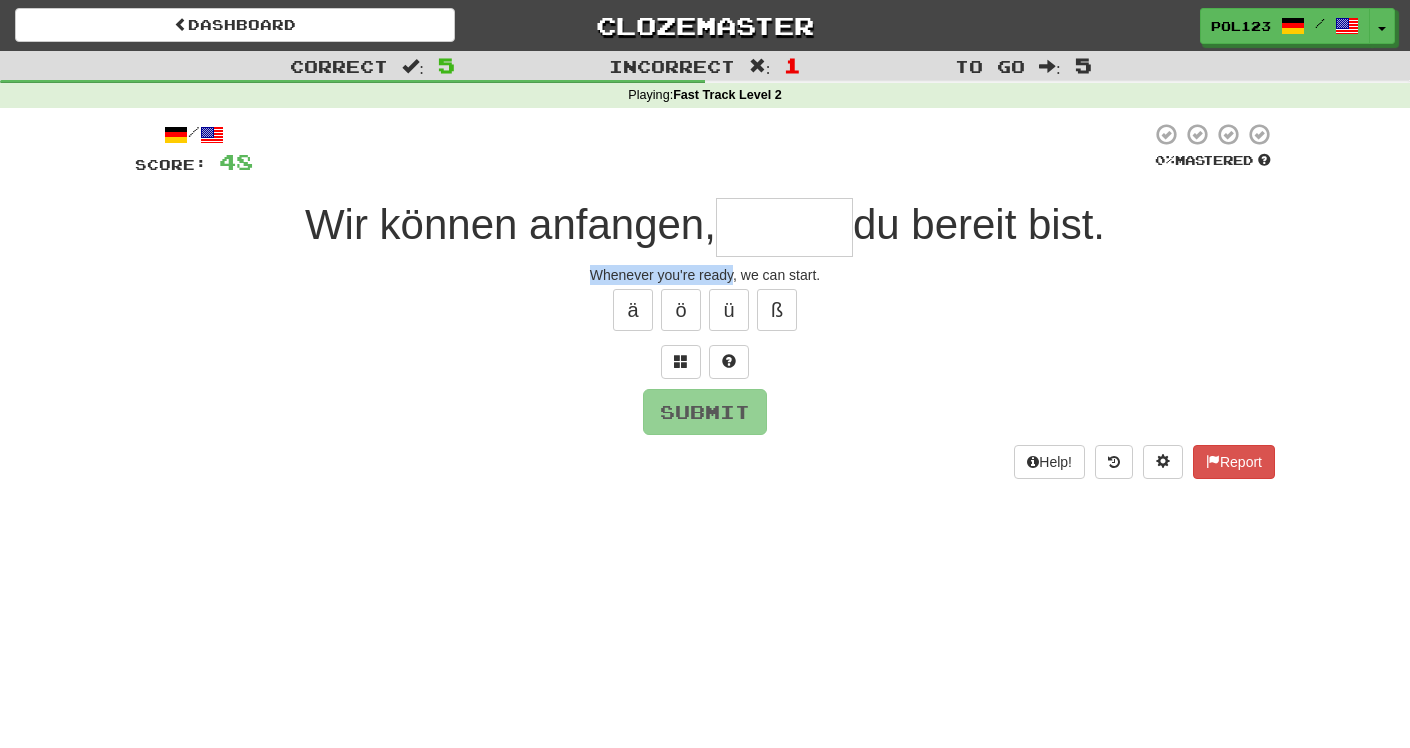 drag, startPoint x: 627, startPoint y: 278, endPoint x: 713, endPoint y: 281, distance: 86.05231 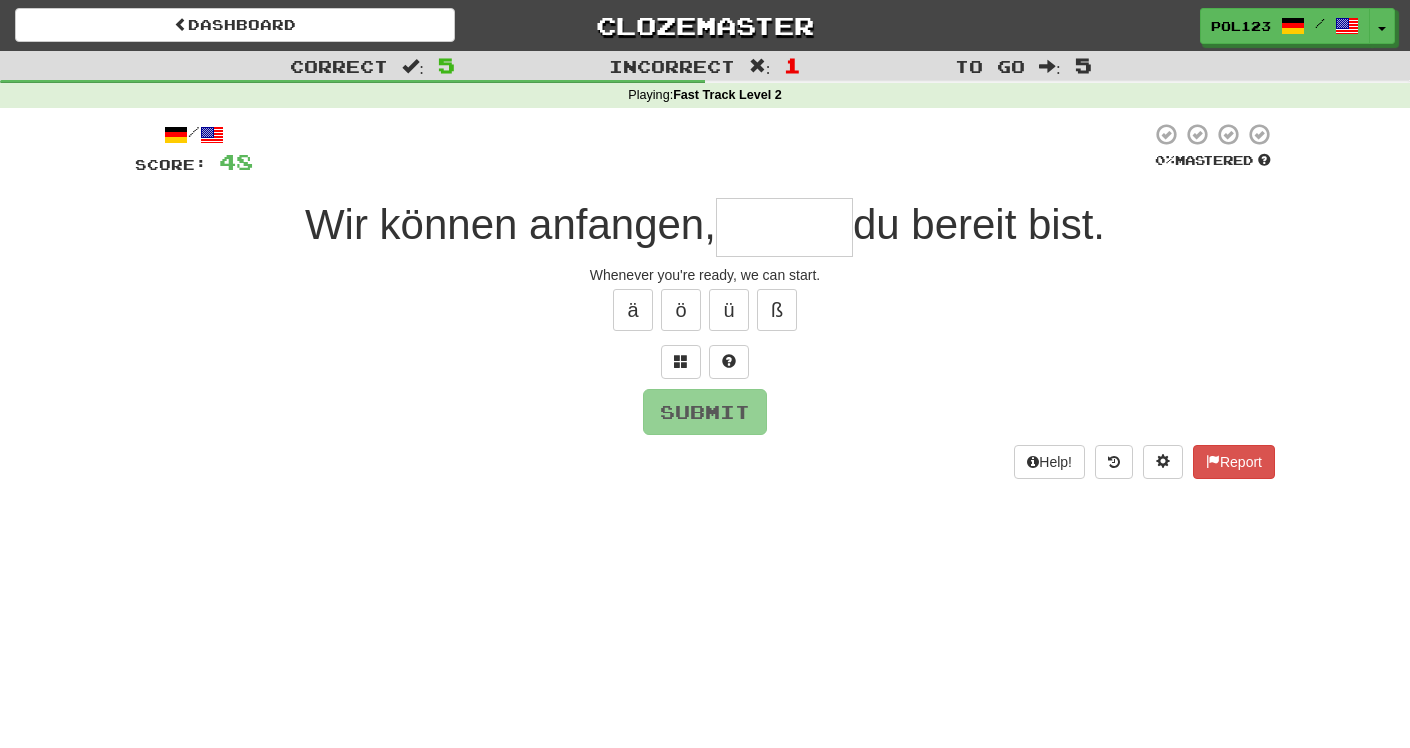 click at bounding box center (784, 227) 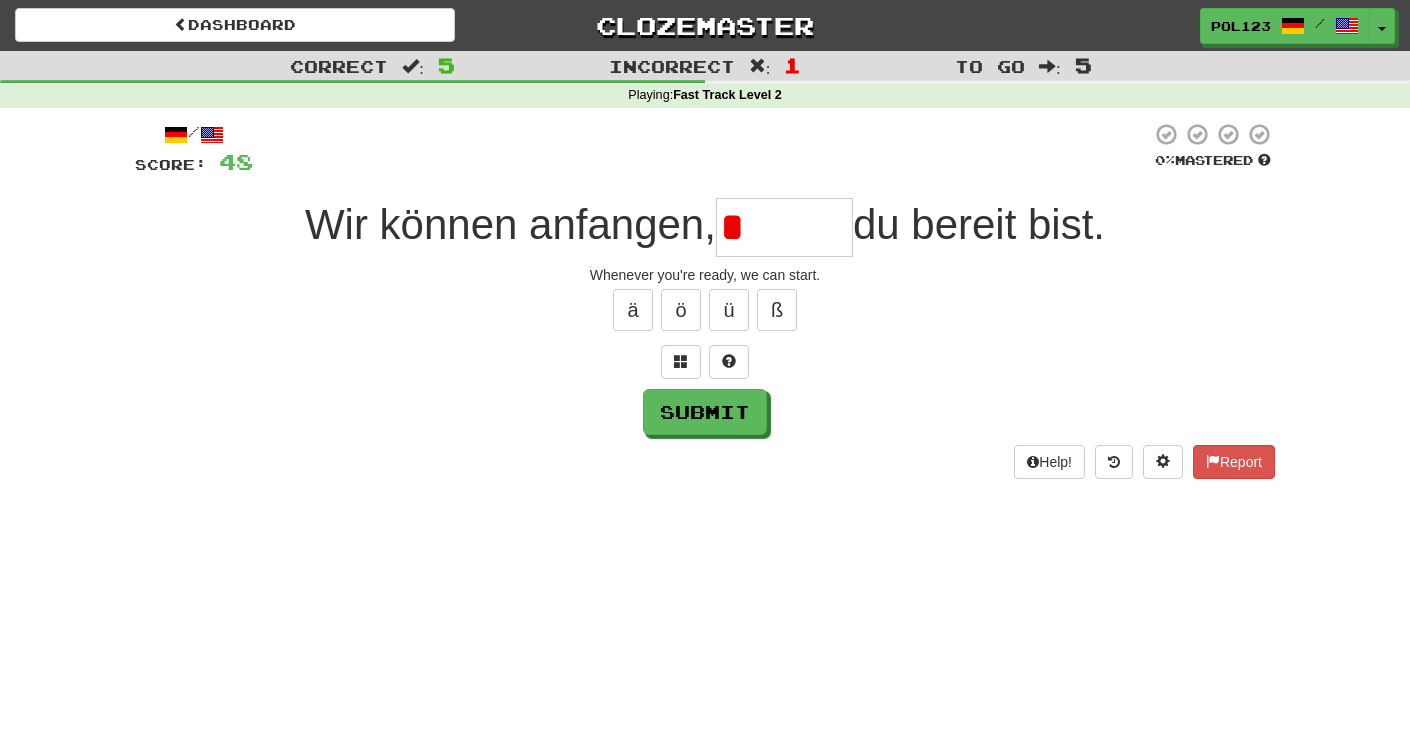 type on "*" 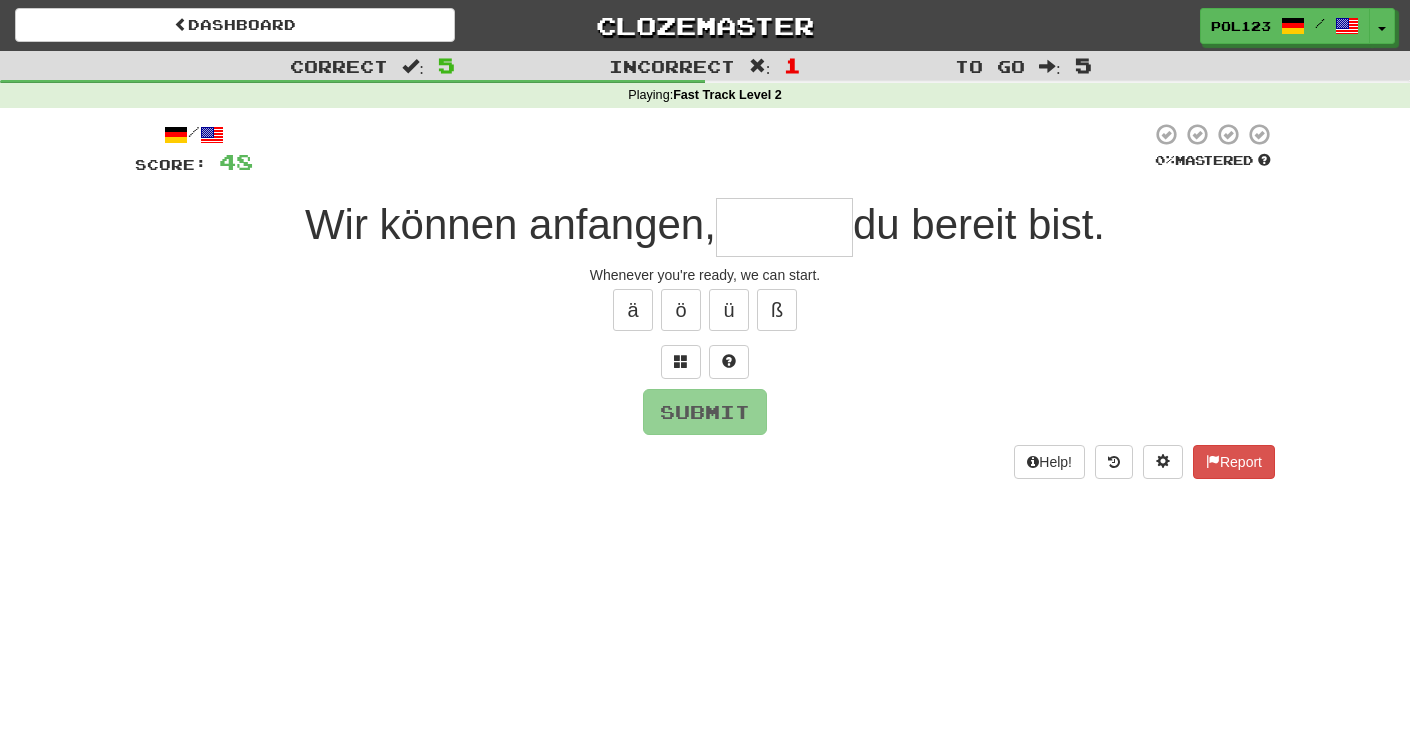 type on "*" 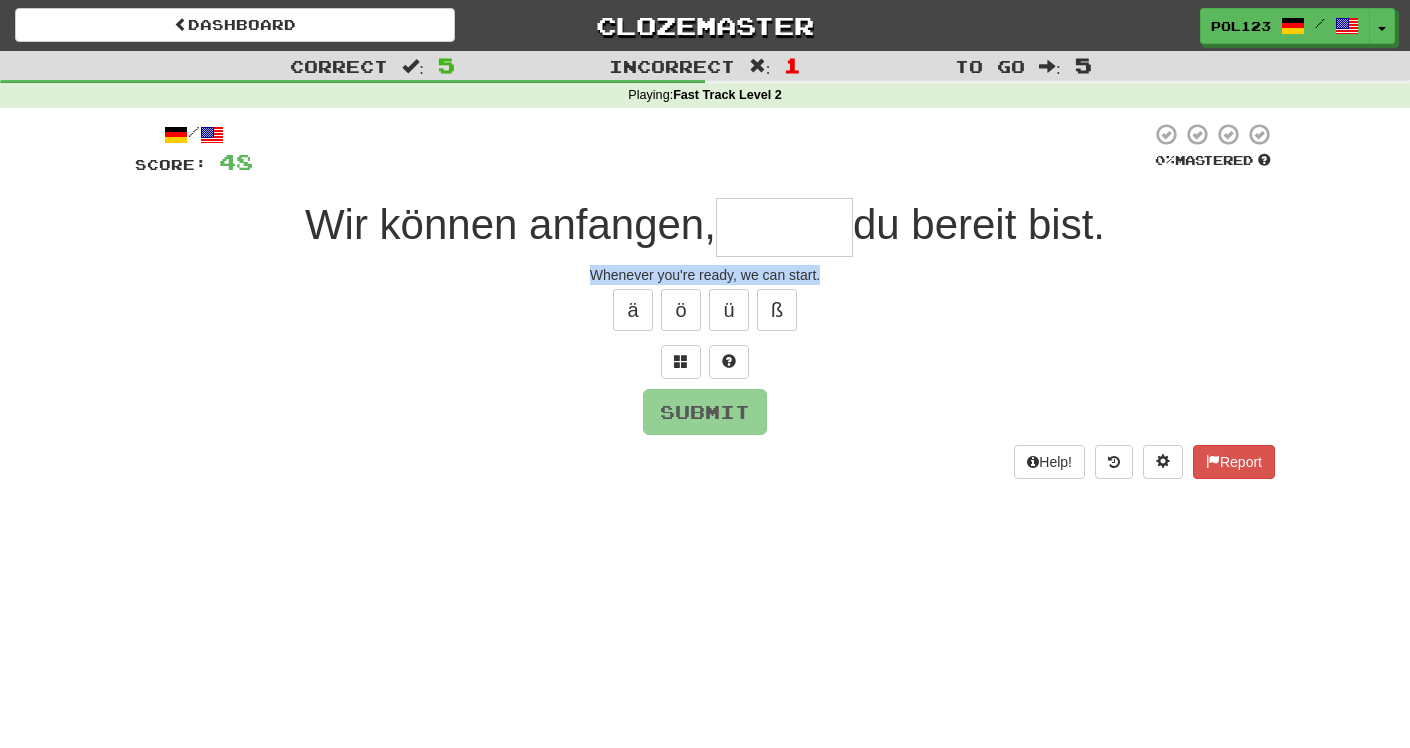 drag, startPoint x: 826, startPoint y: 285, endPoint x: 577, endPoint y: 269, distance: 249.51352 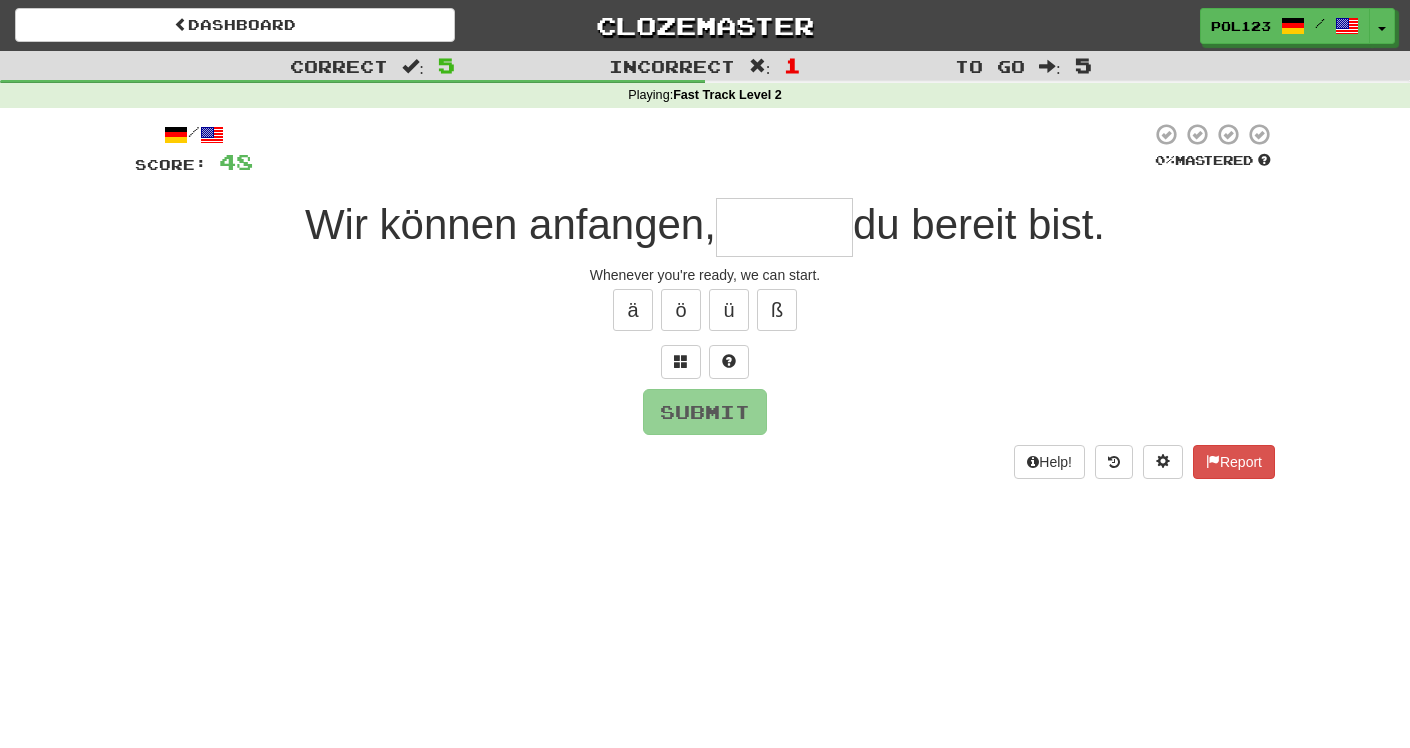 click at bounding box center (784, 227) 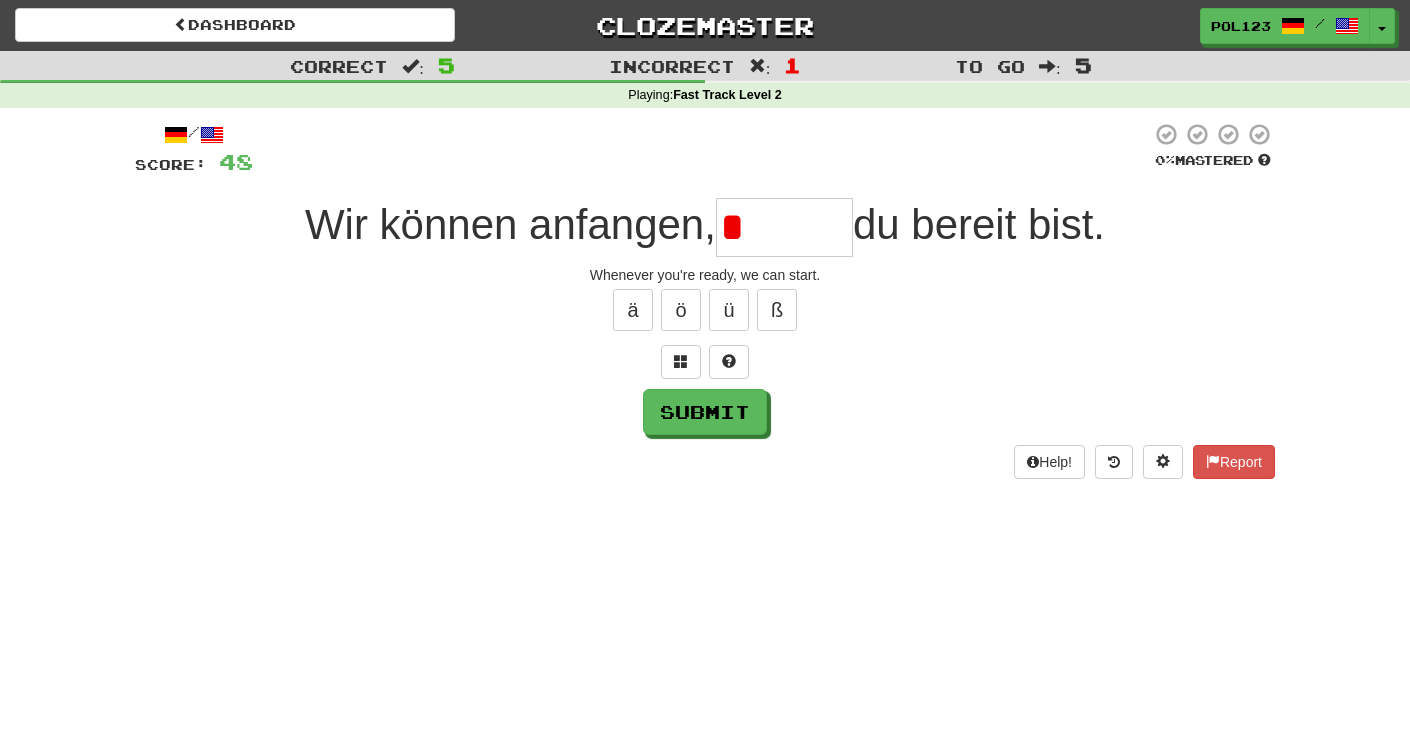 type on "******" 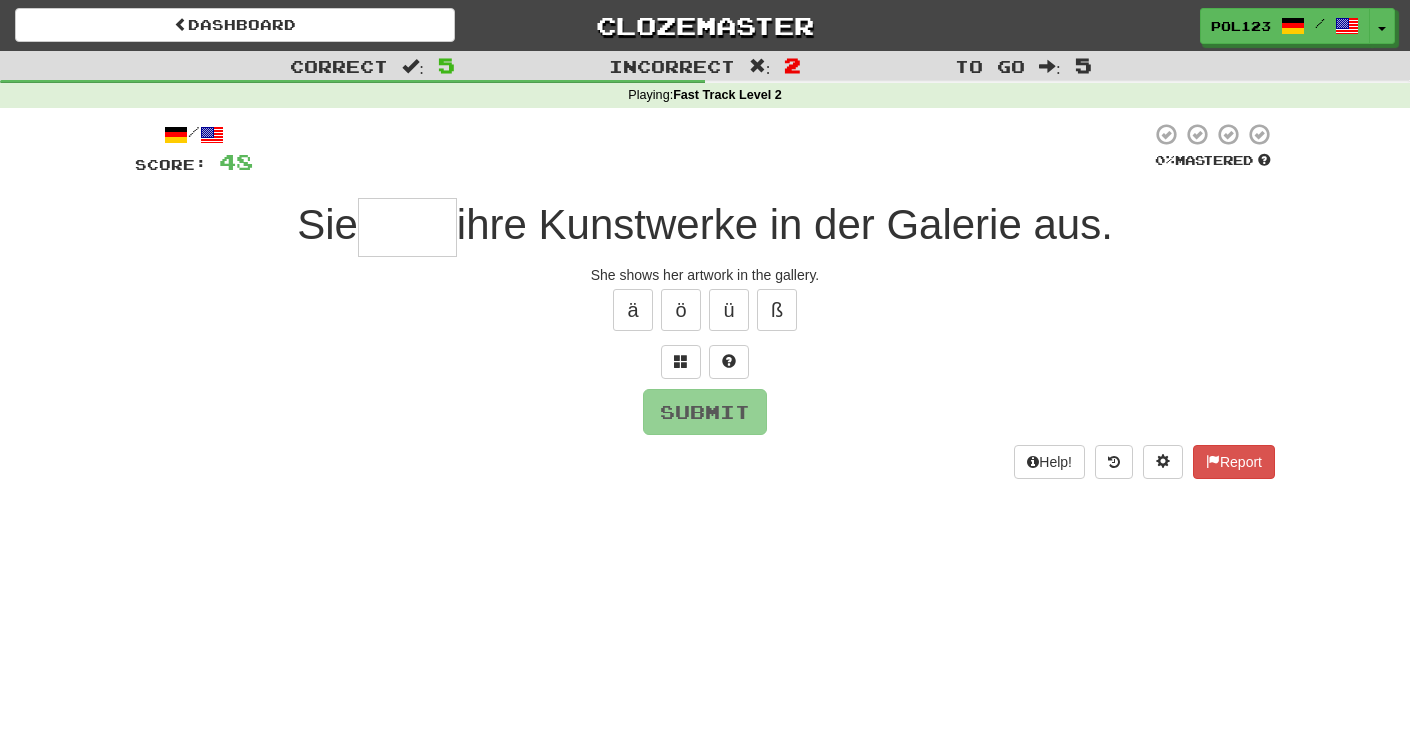 click on "She shows her artwork in the gallery." at bounding box center (705, 275) 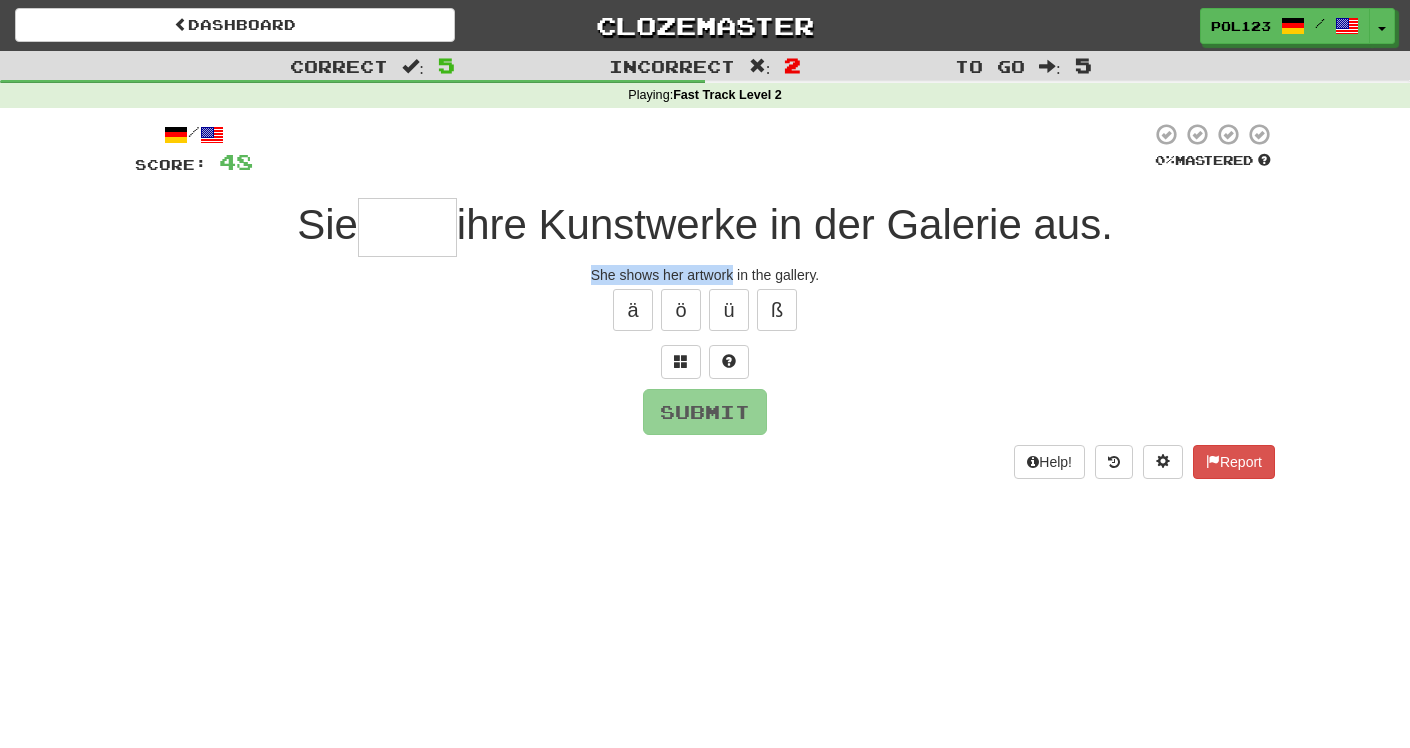 drag, startPoint x: 597, startPoint y: 280, endPoint x: 706, endPoint y: 283, distance: 109.041275 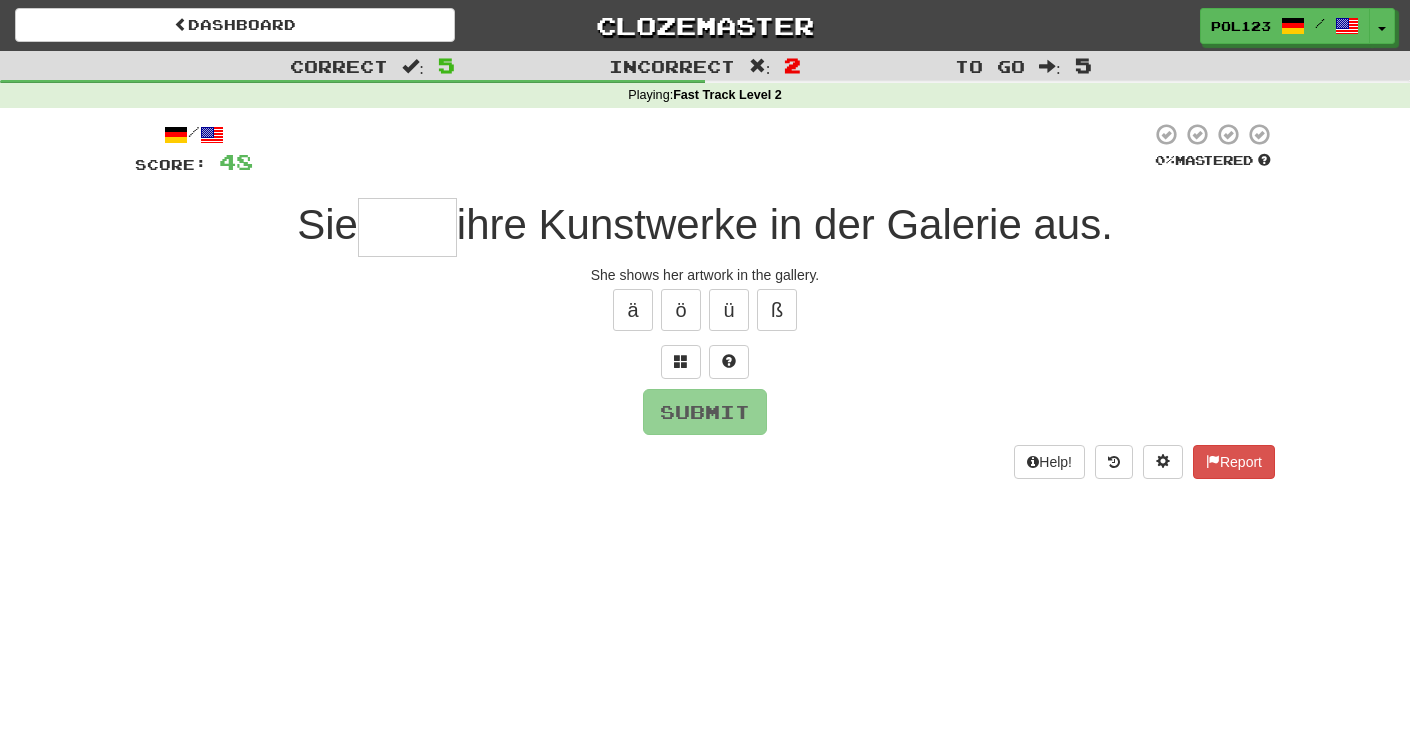click at bounding box center [407, 227] 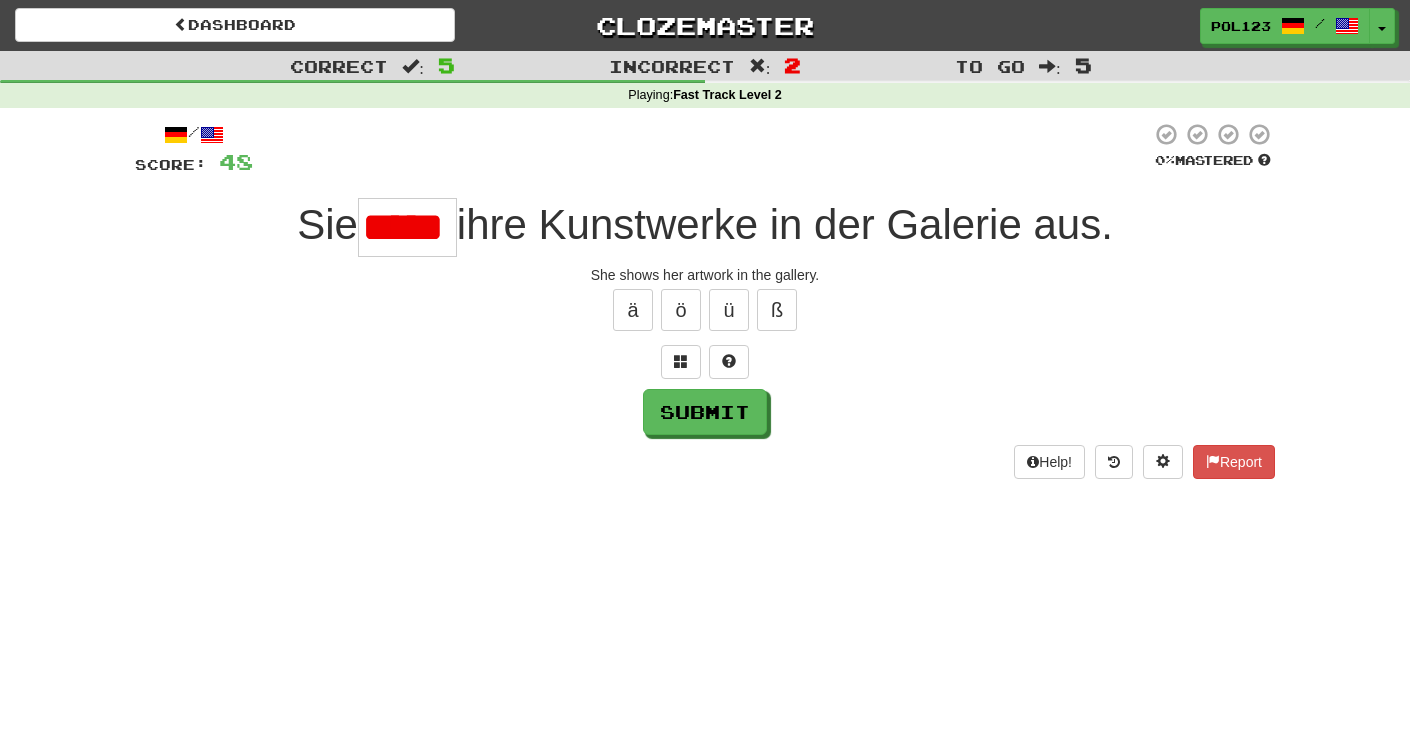 type on "******" 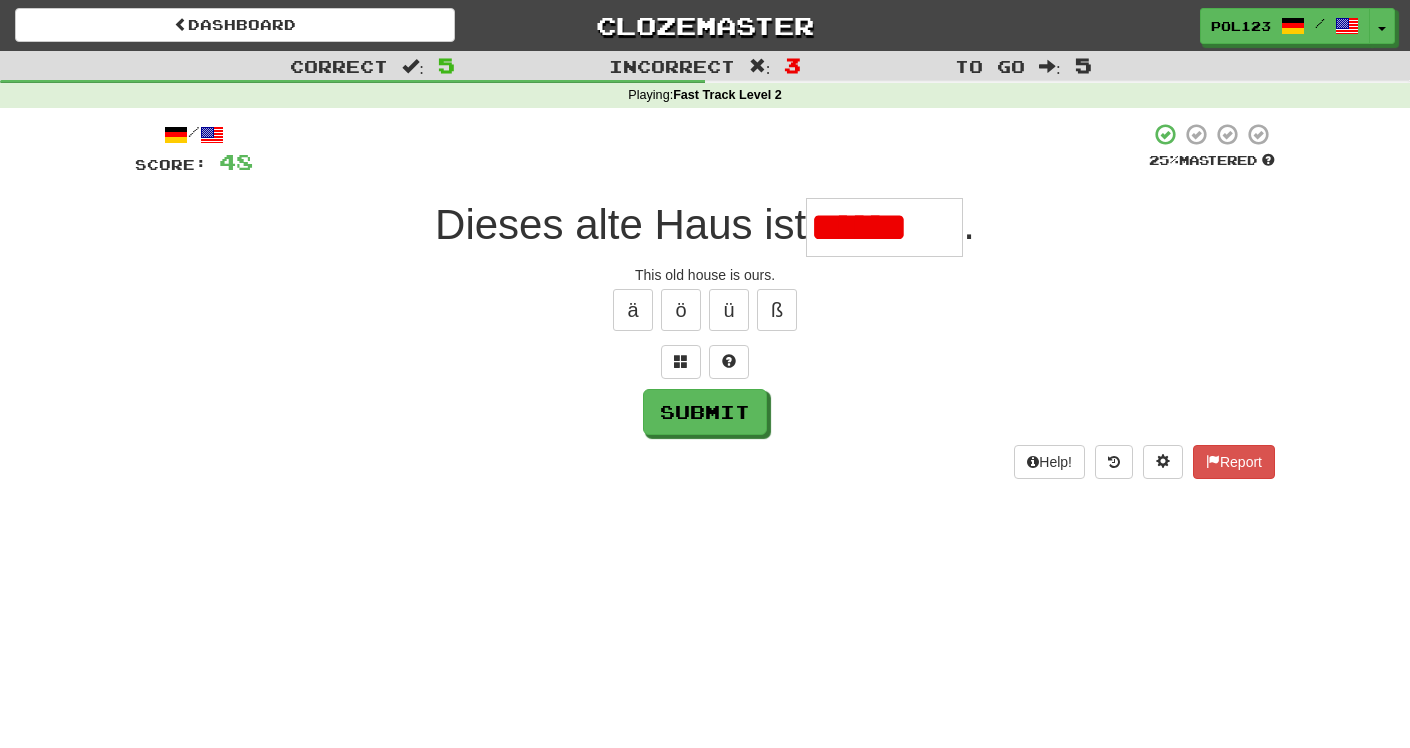 scroll, scrollTop: 0, scrollLeft: 0, axis: both 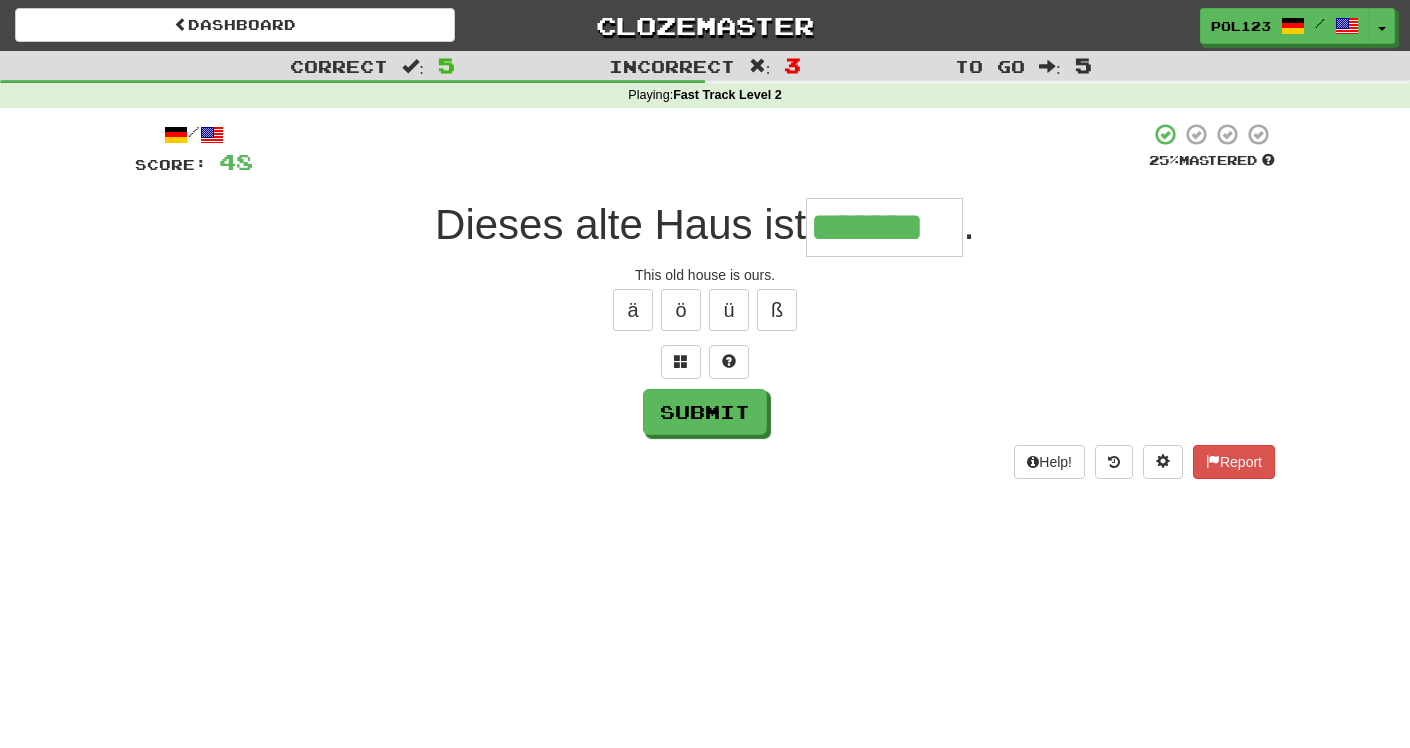 type on "*******" 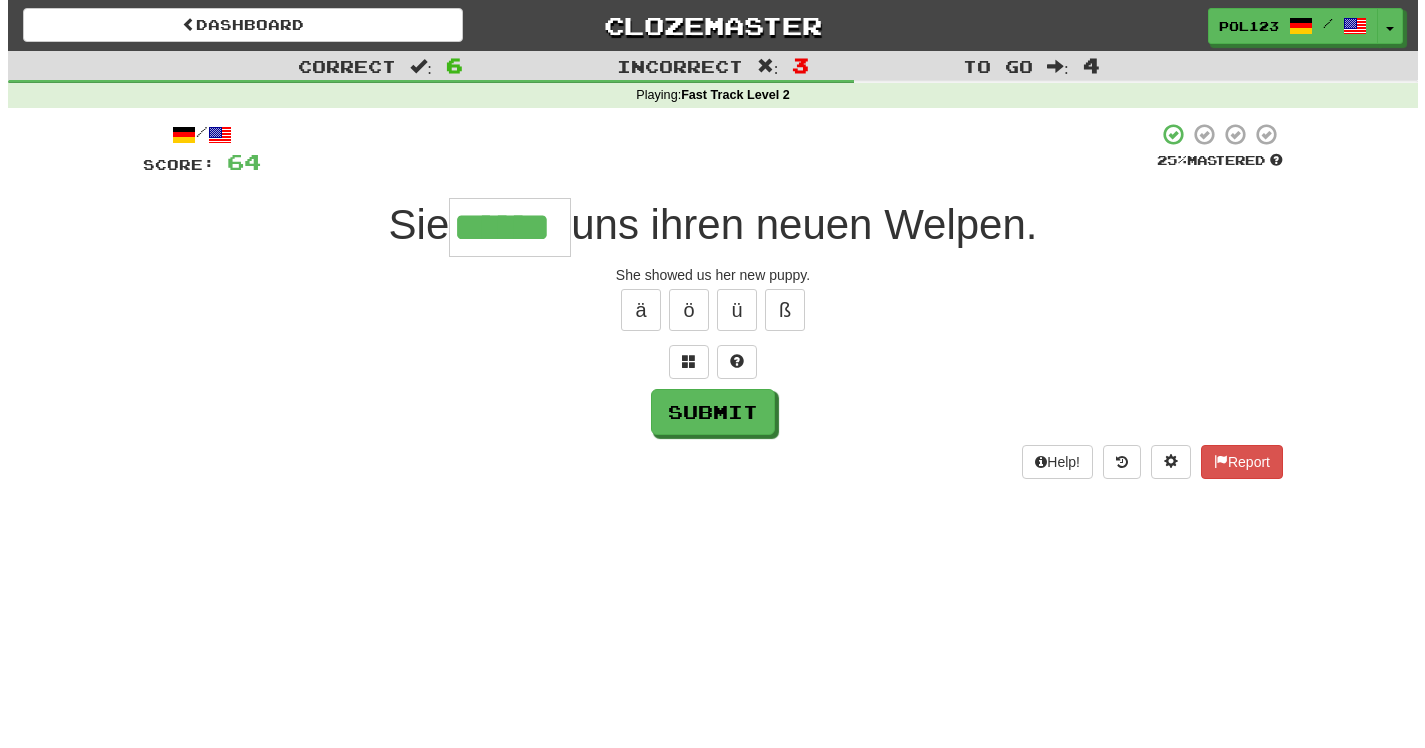 scroll, scrollTop: 0, scrollLeft: 0, axis: both 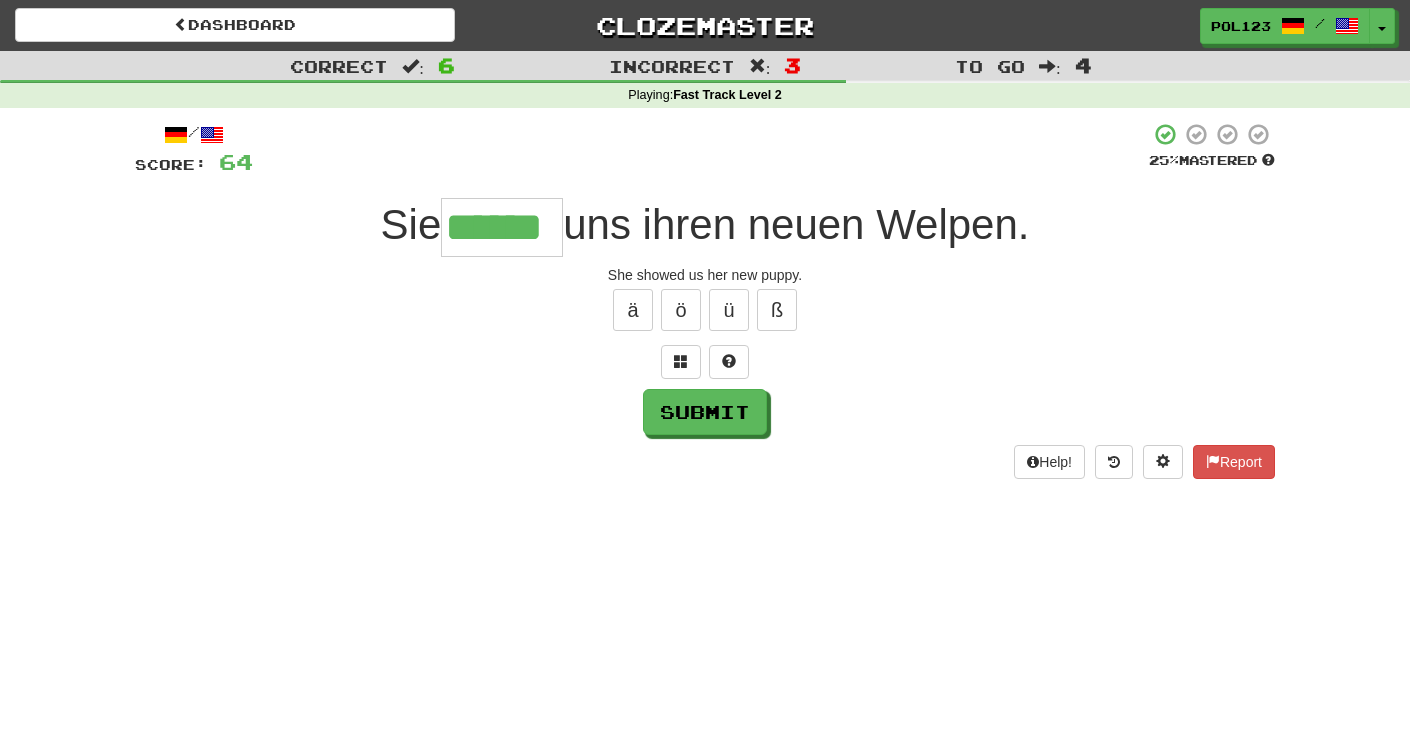 type on "******" 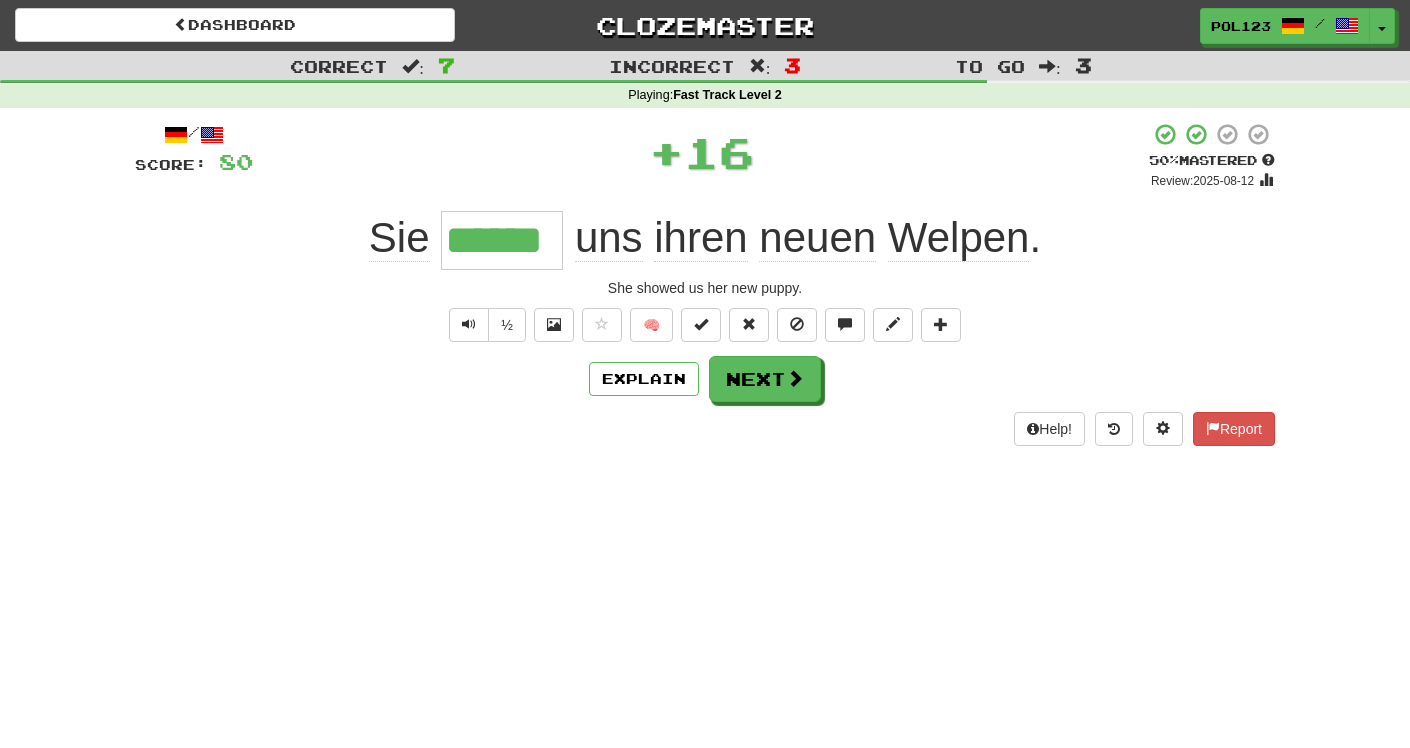 type 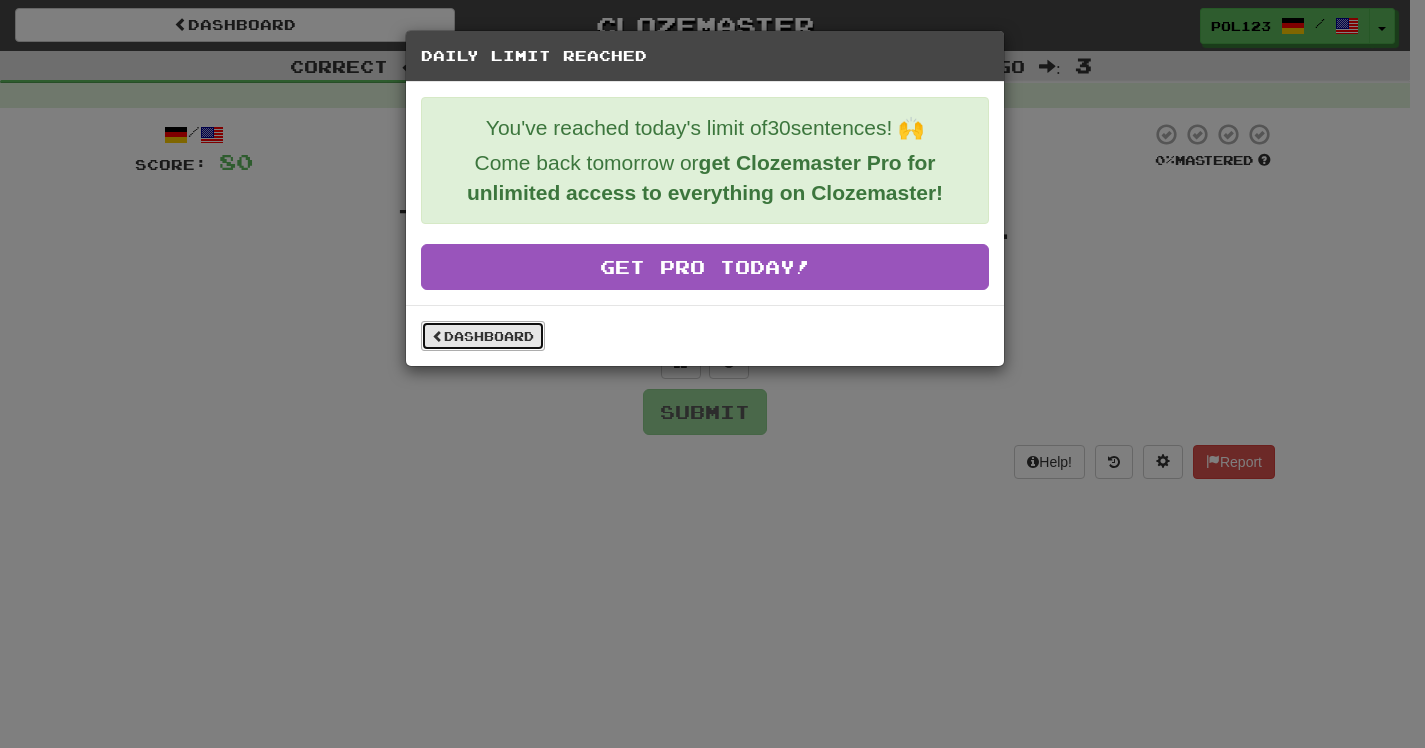 click on "Dashboard" at bounding box center (483, 336) 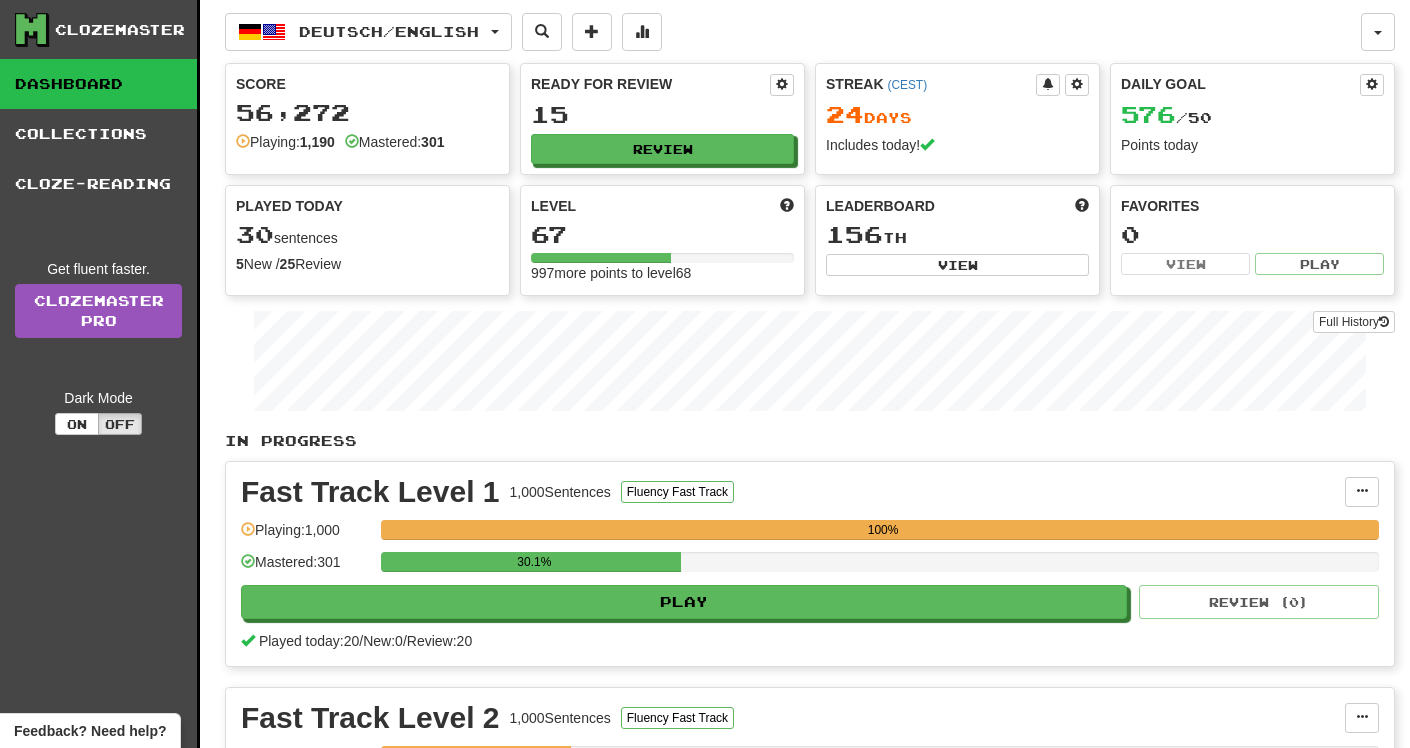 scroll, scrollTop: 0, scrollLeft: 0, axis: both 